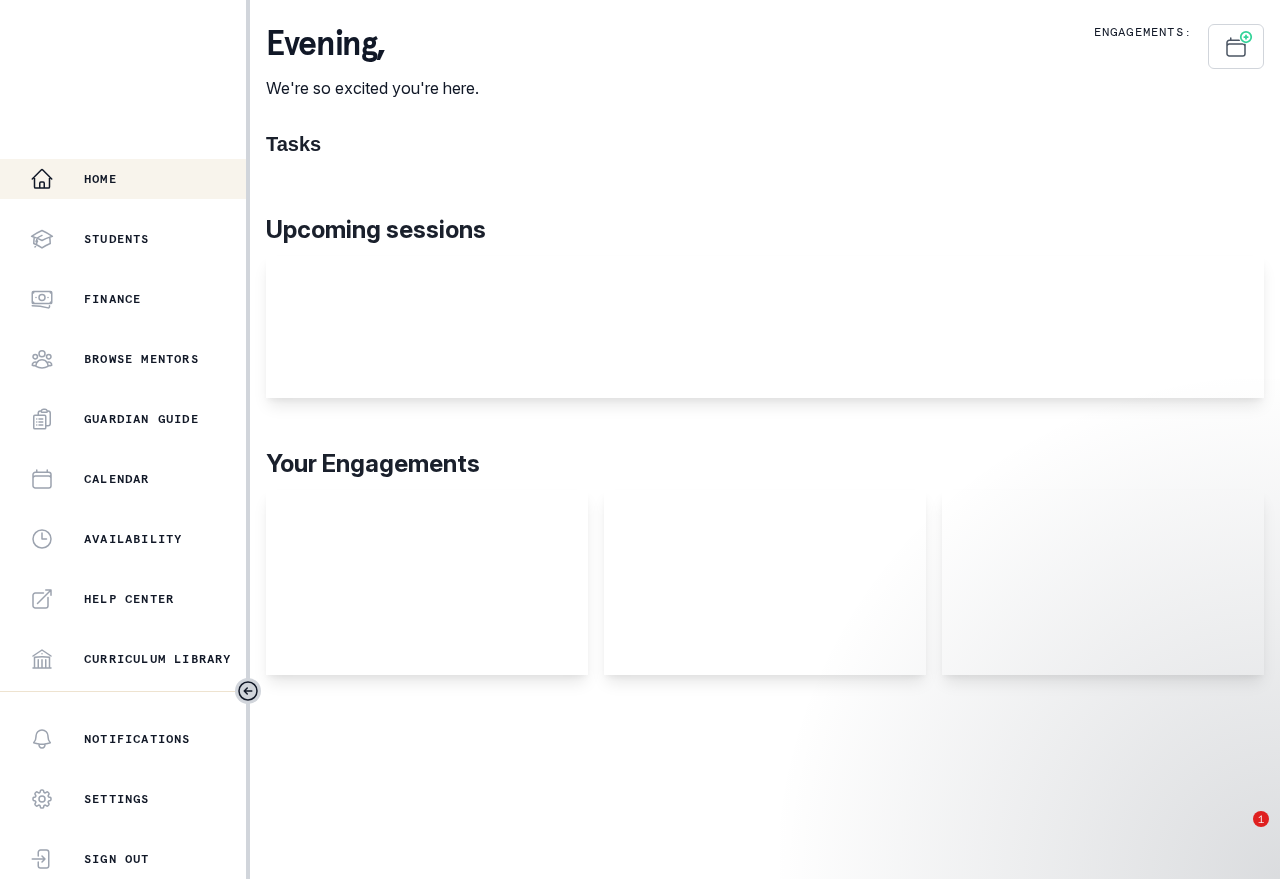 scroll, scrollTop: 0, scrollLeft: 0, axis: both 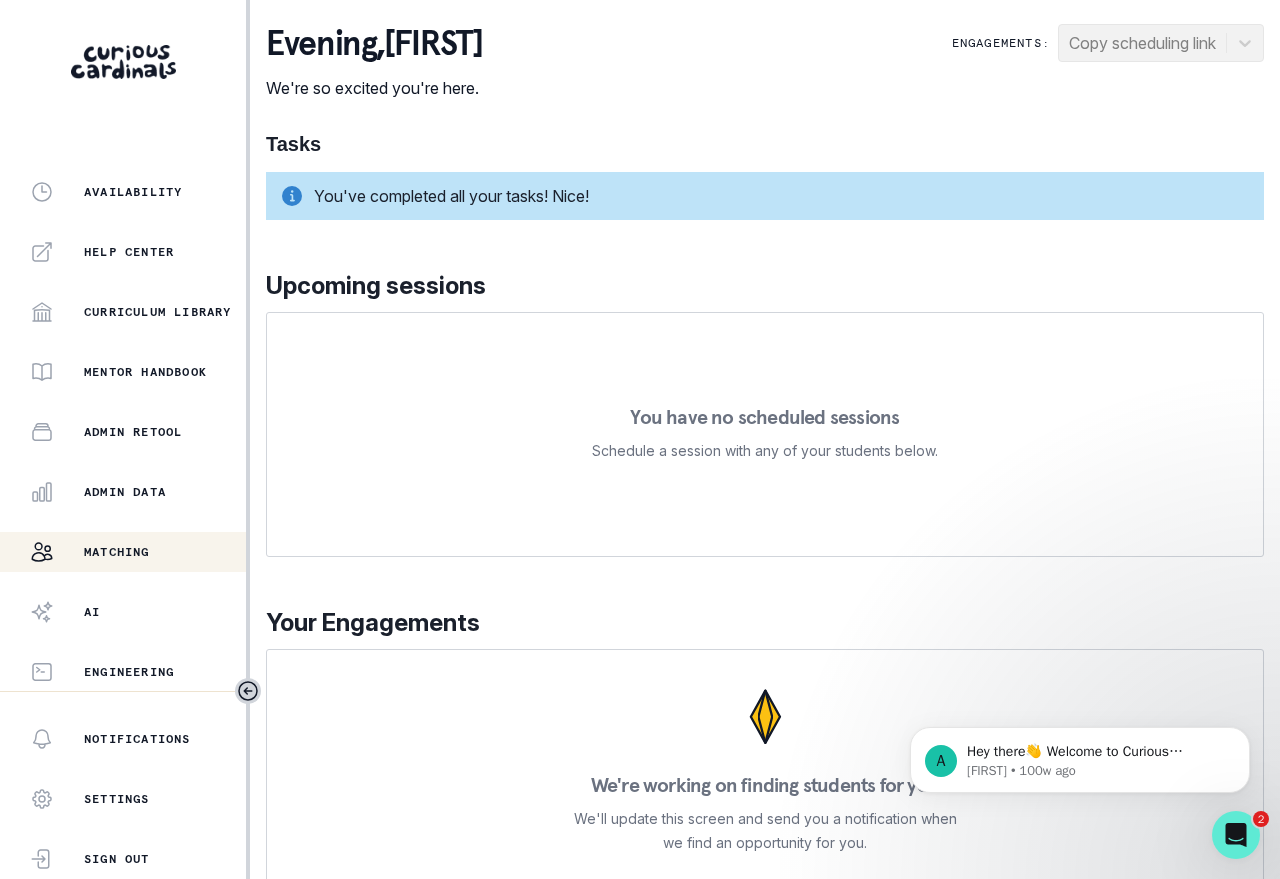 click on "Matching" at bounding box center (117, 552) 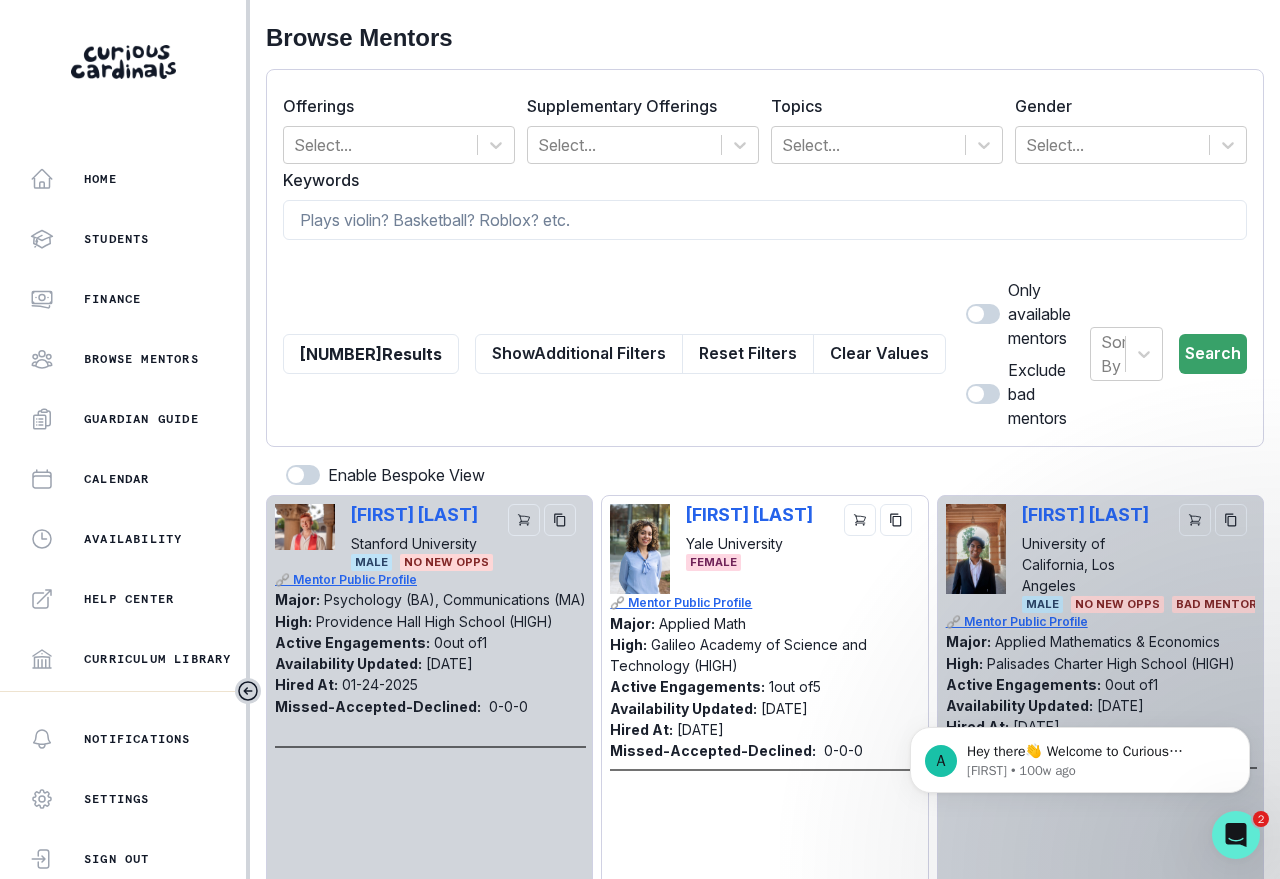 click on "Enable Bespoke View" at bounding box center (765, 479) 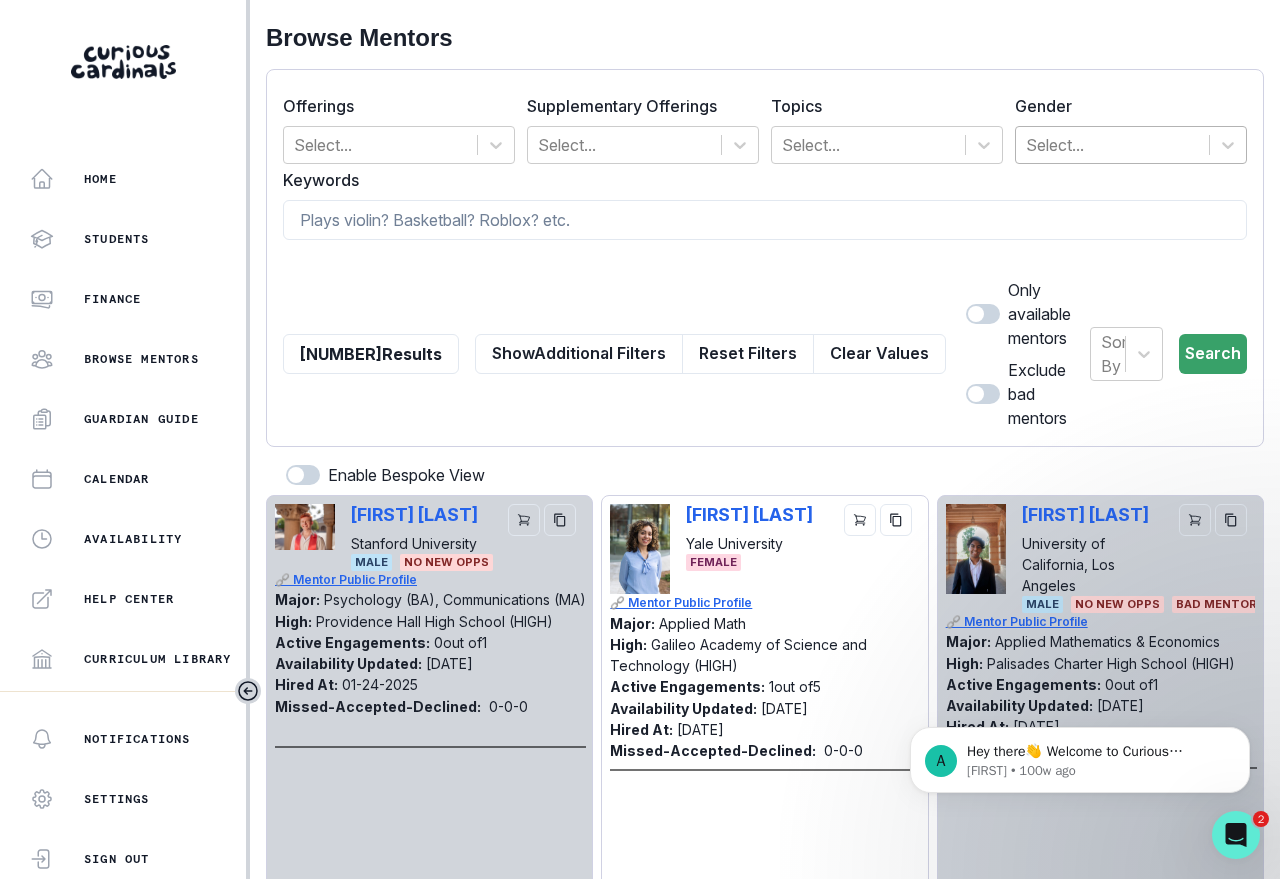 click at bounding box center (1112, 145) 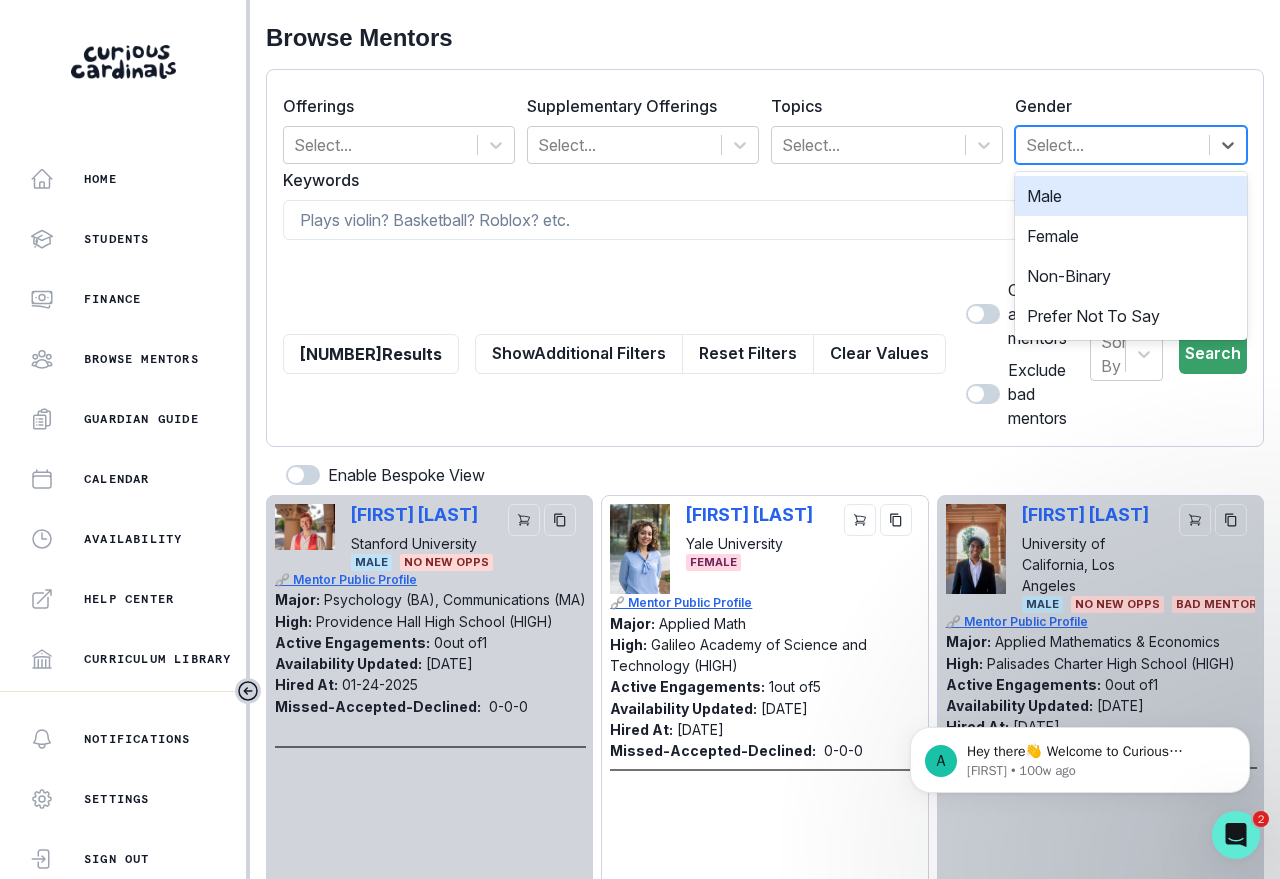 click on "Male" at bounding box center [1131, 196] 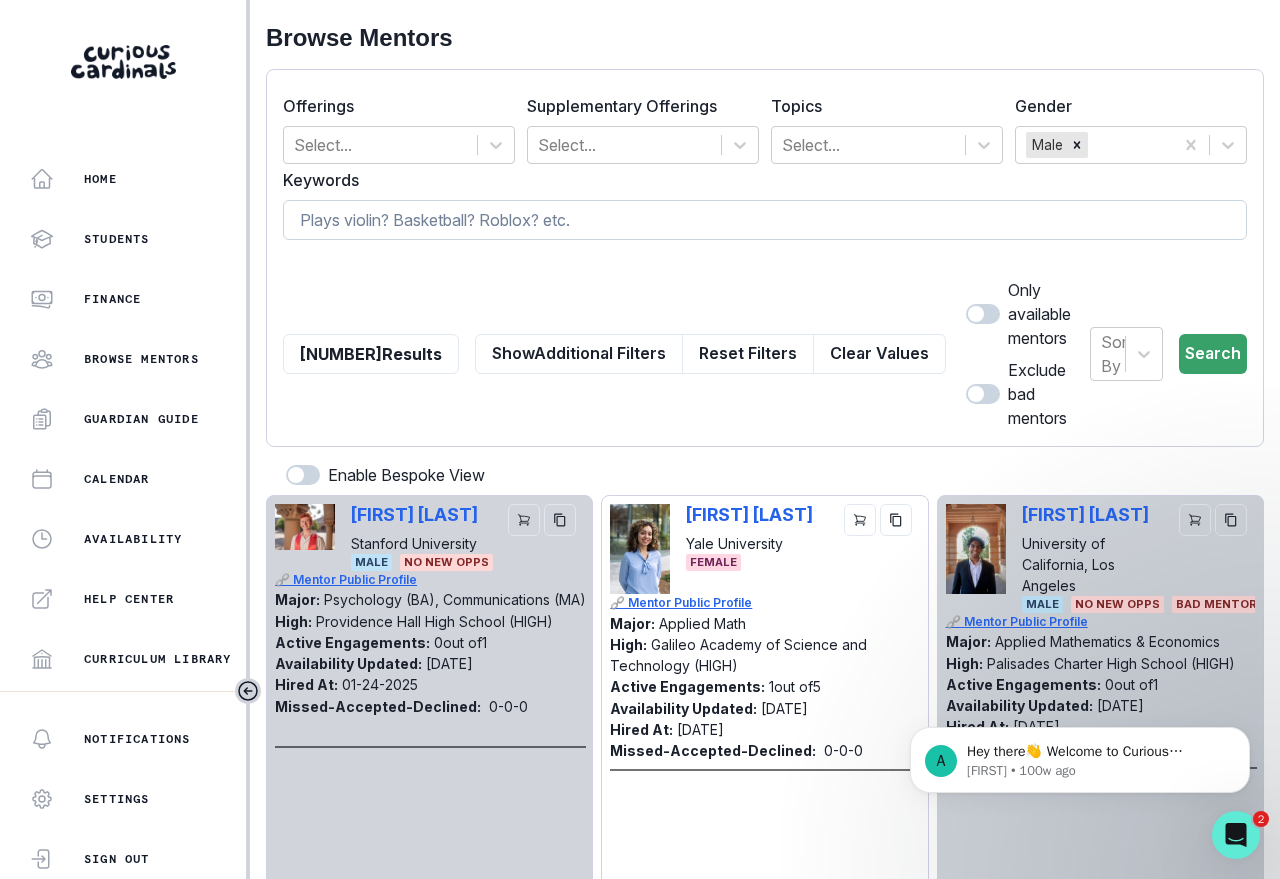 click at bounding box center (765, 220) 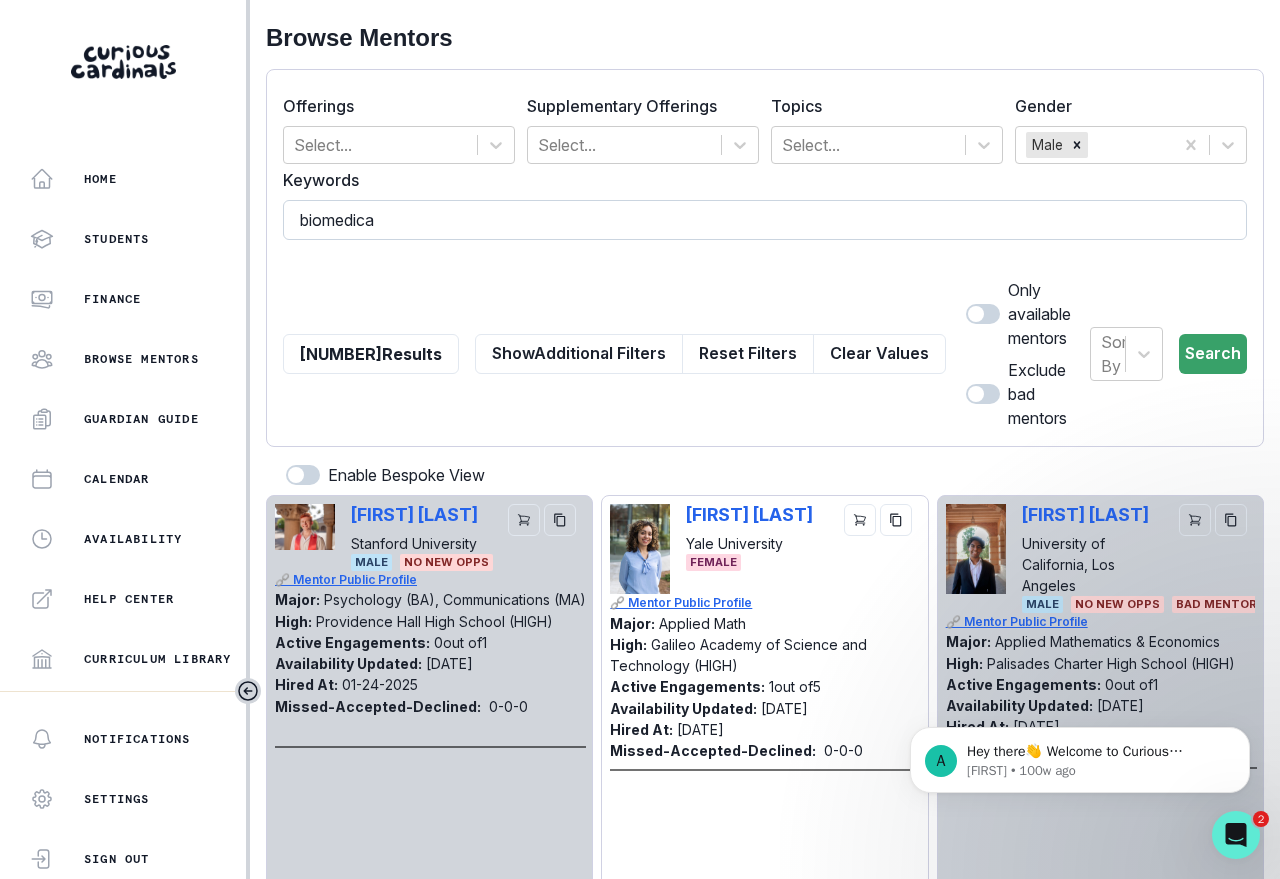 type on "biomedical" 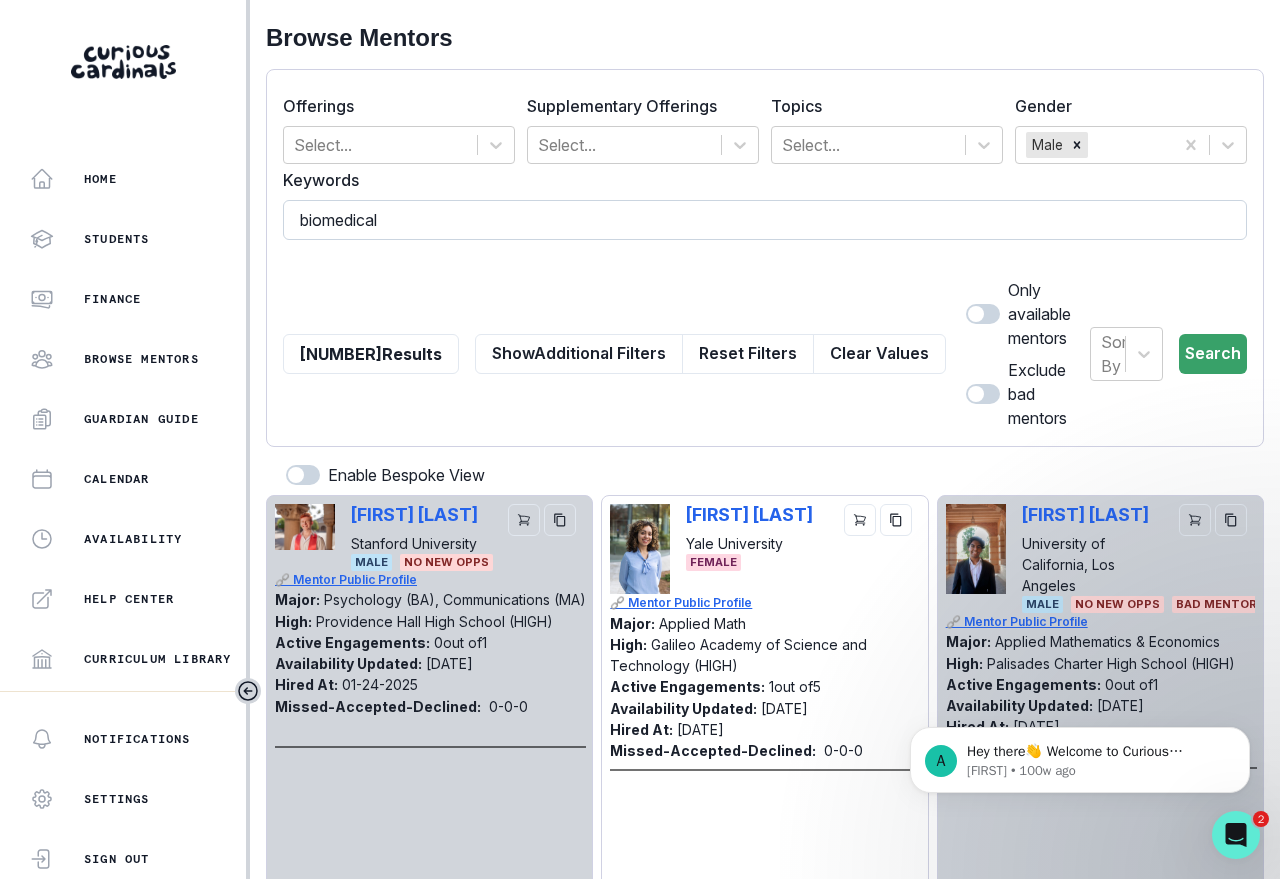 type 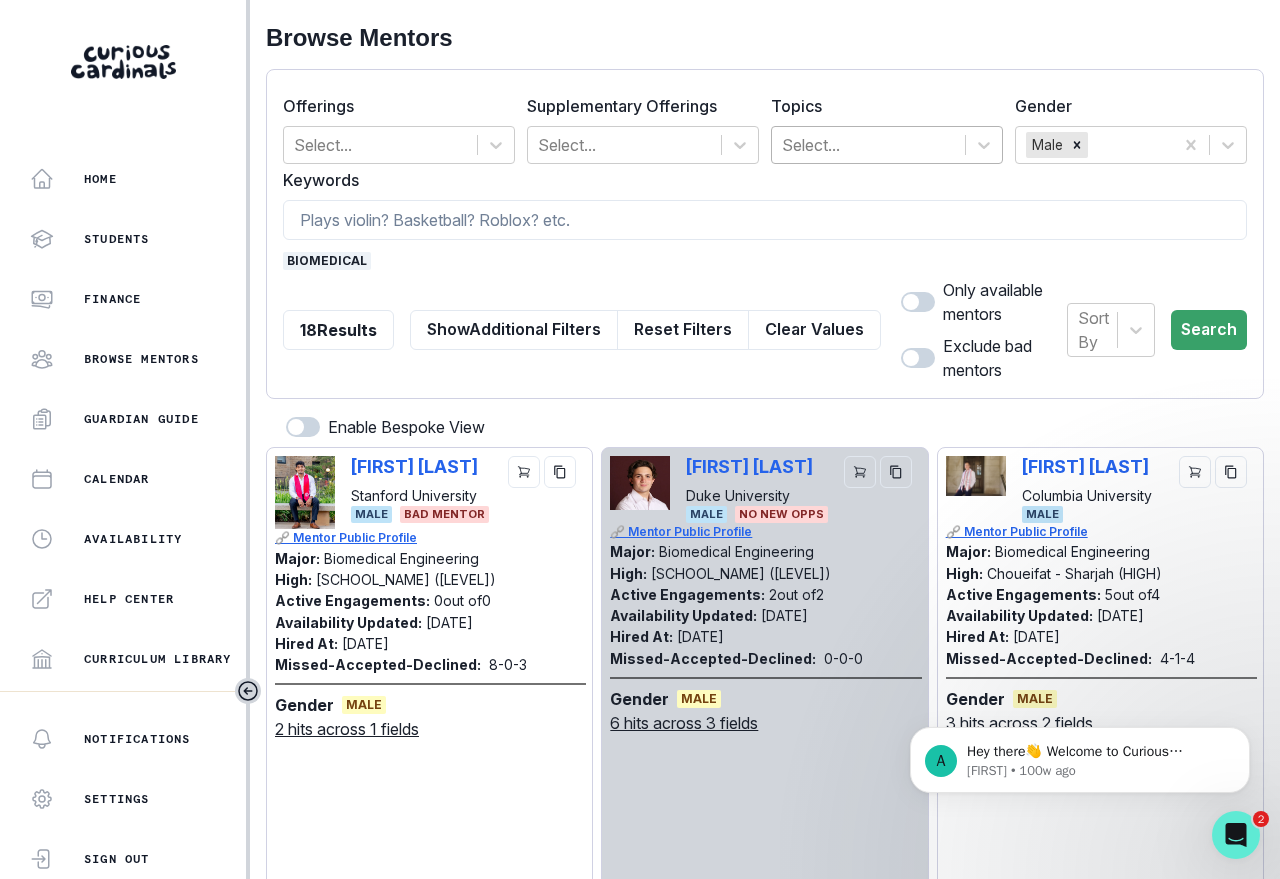 click at bounding box center (868, 145) 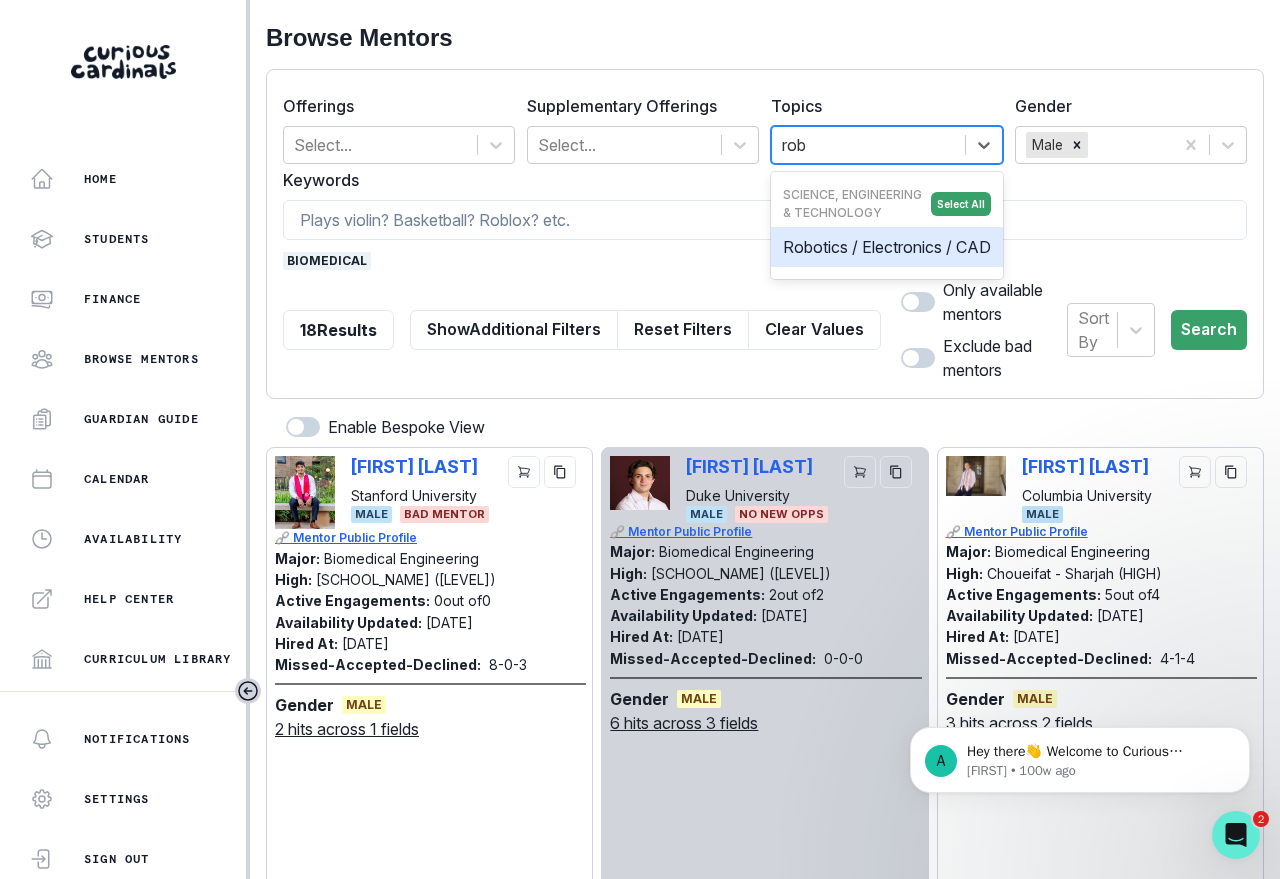 type on "robo" 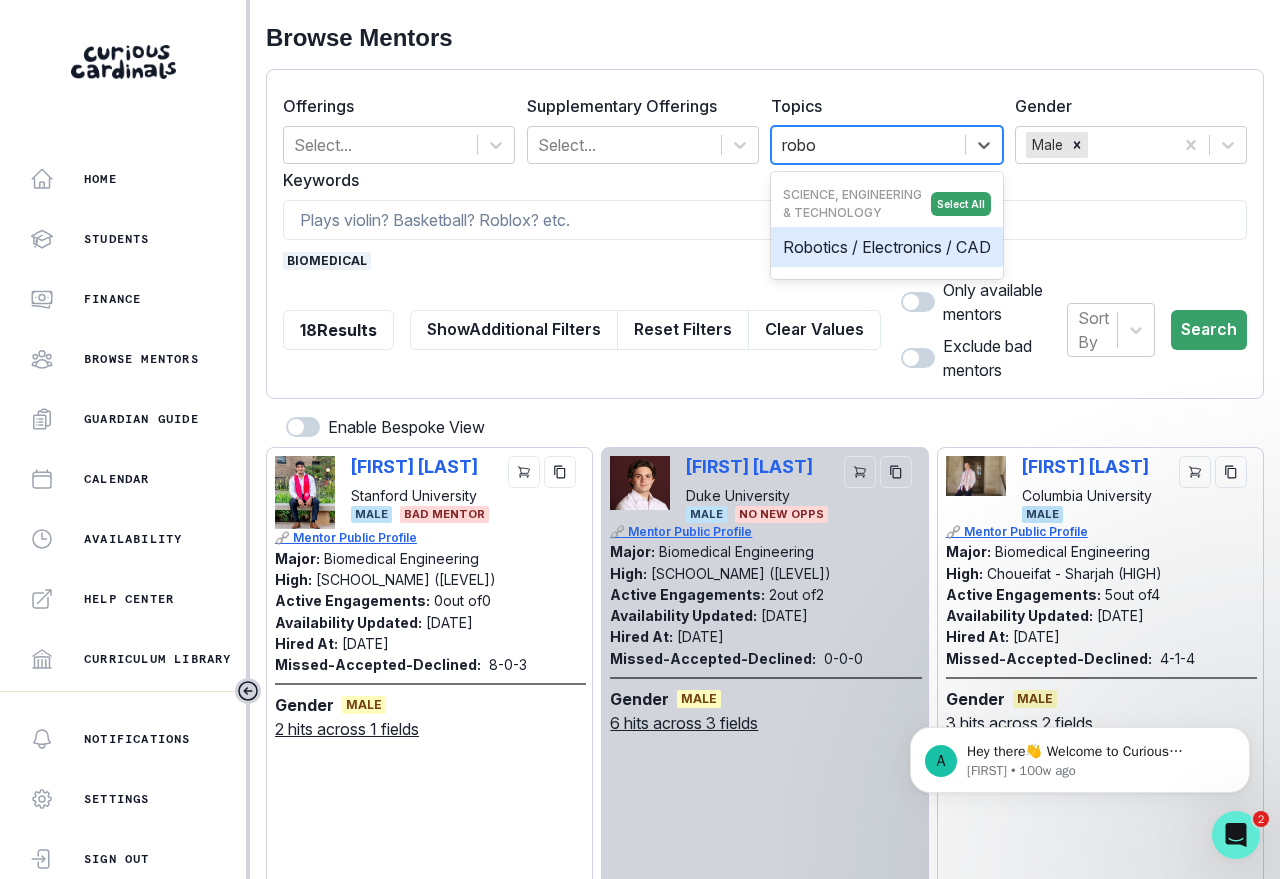 click on "Robotics / Electronics / CAD" at bounding box center (887, 247) 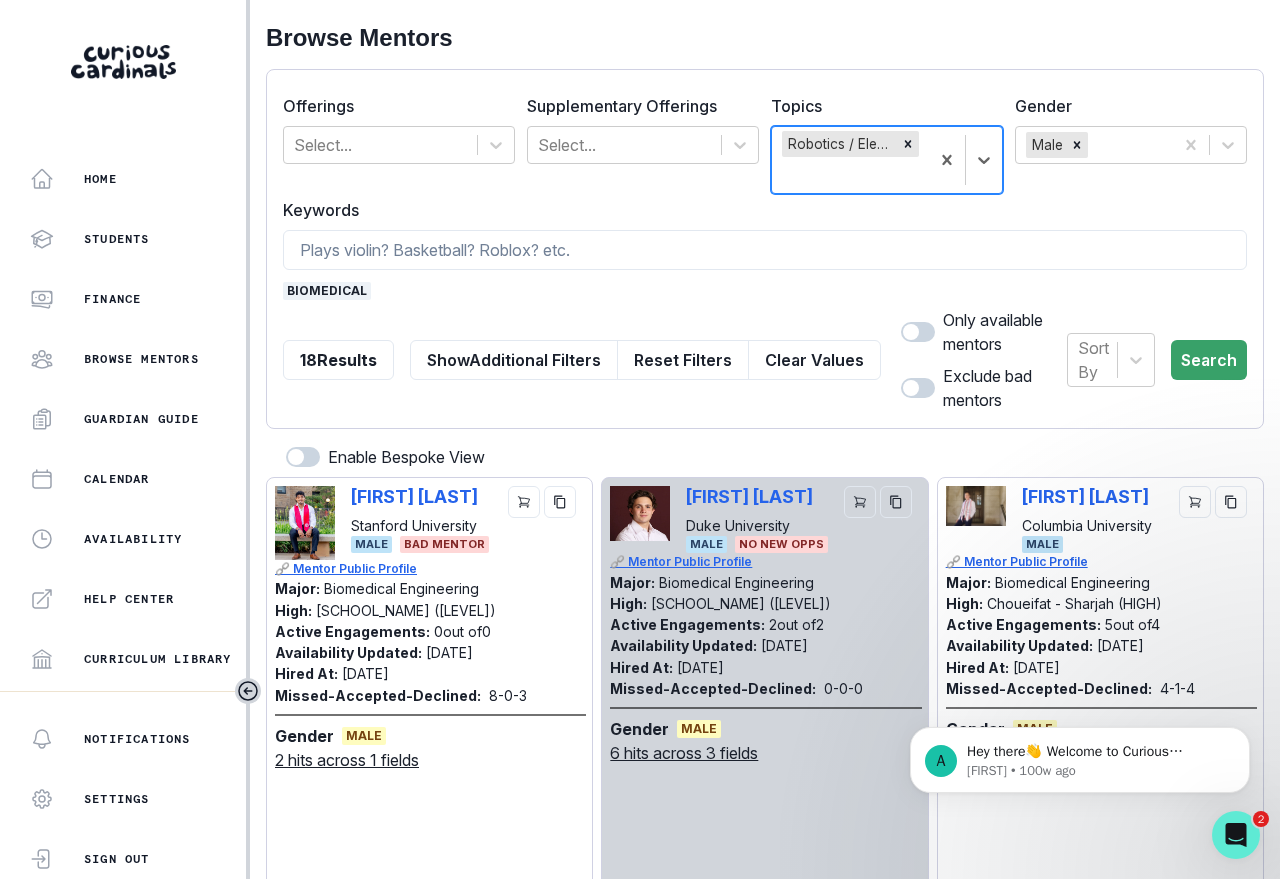 click at bounding box center (918, 332) 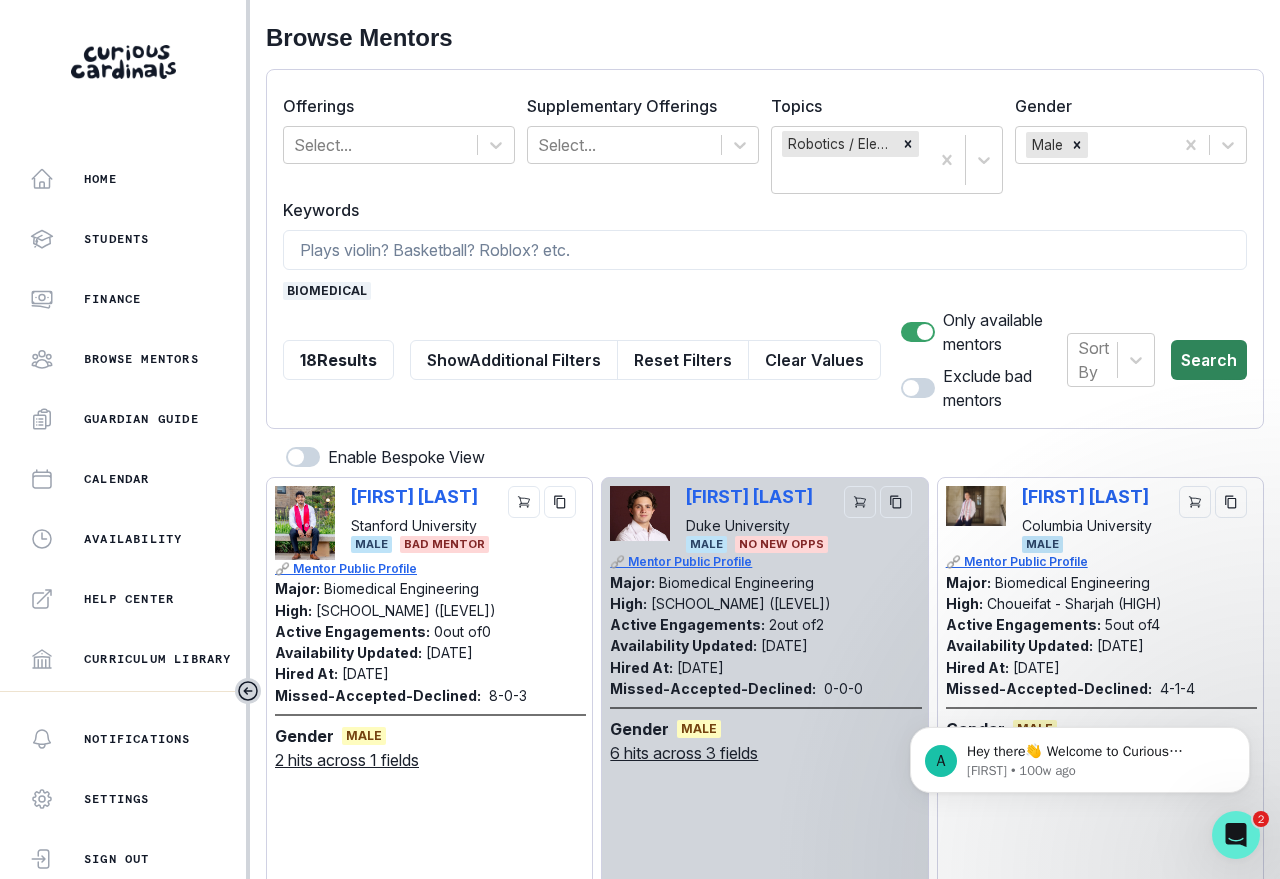 click on "Search" at bounding box center [1209, 360] 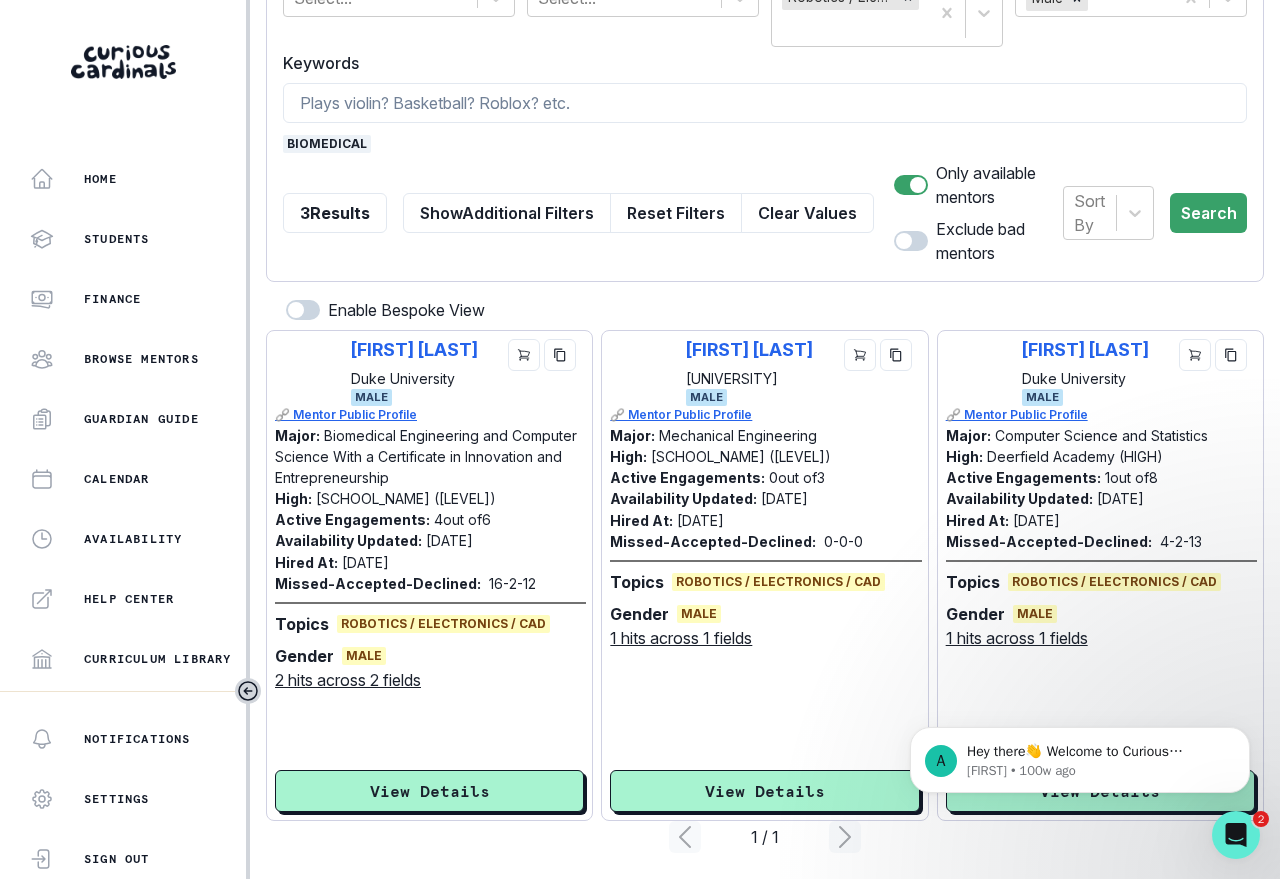 scroll, scrollTop: 159, scrollLeft: 0, axis: vertical 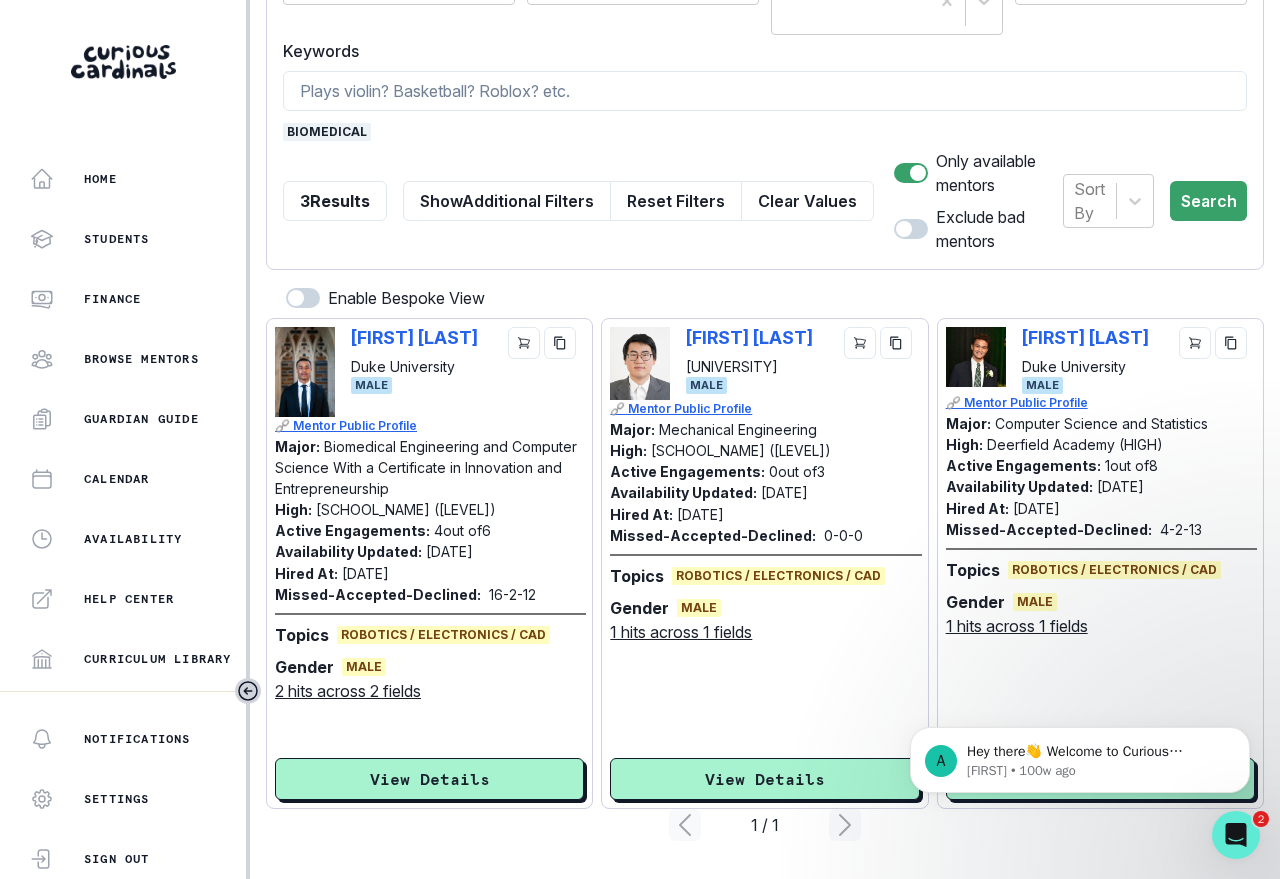 click on "biomedical" at bounding box center [327, 132] 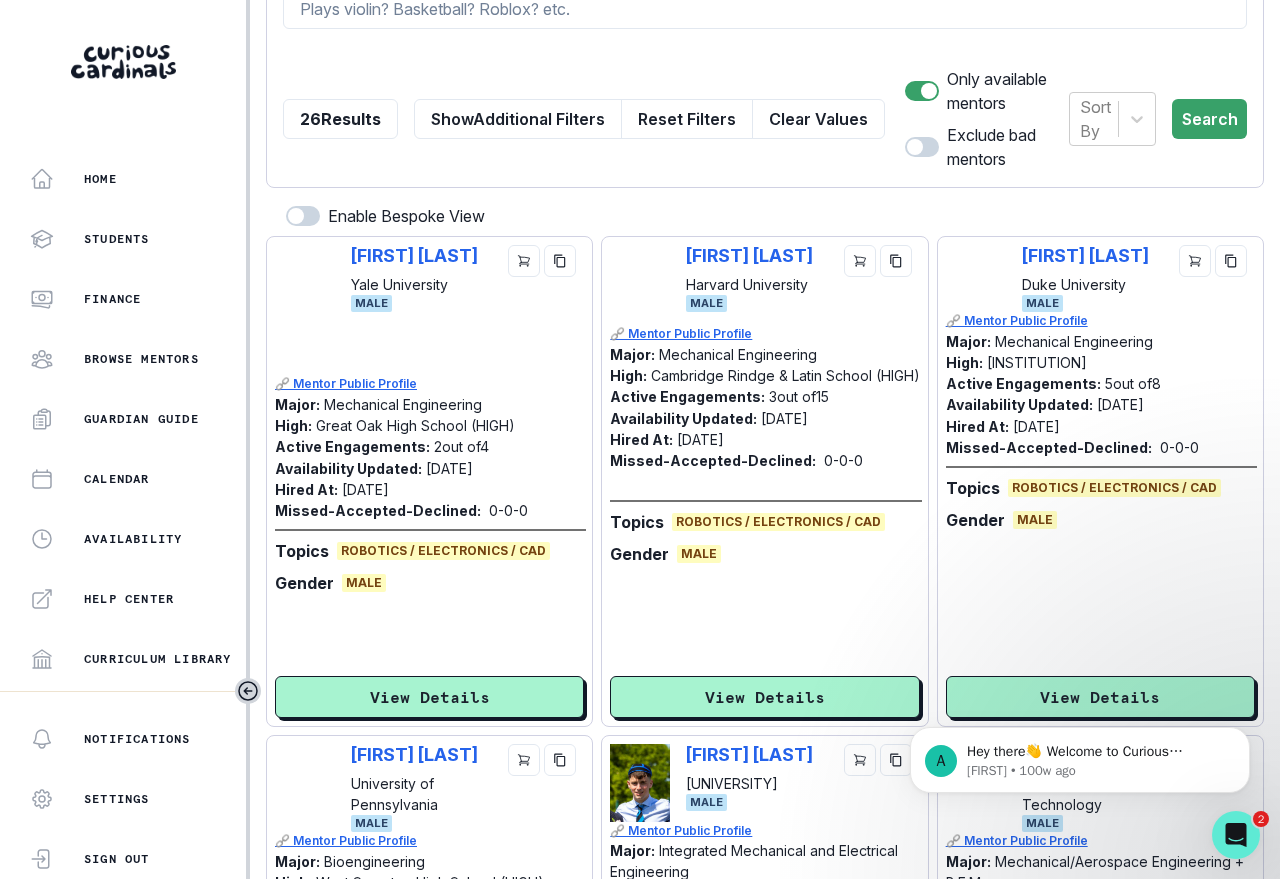 scroll, scrollTop: 0, scrollLeft: 0, axis: both 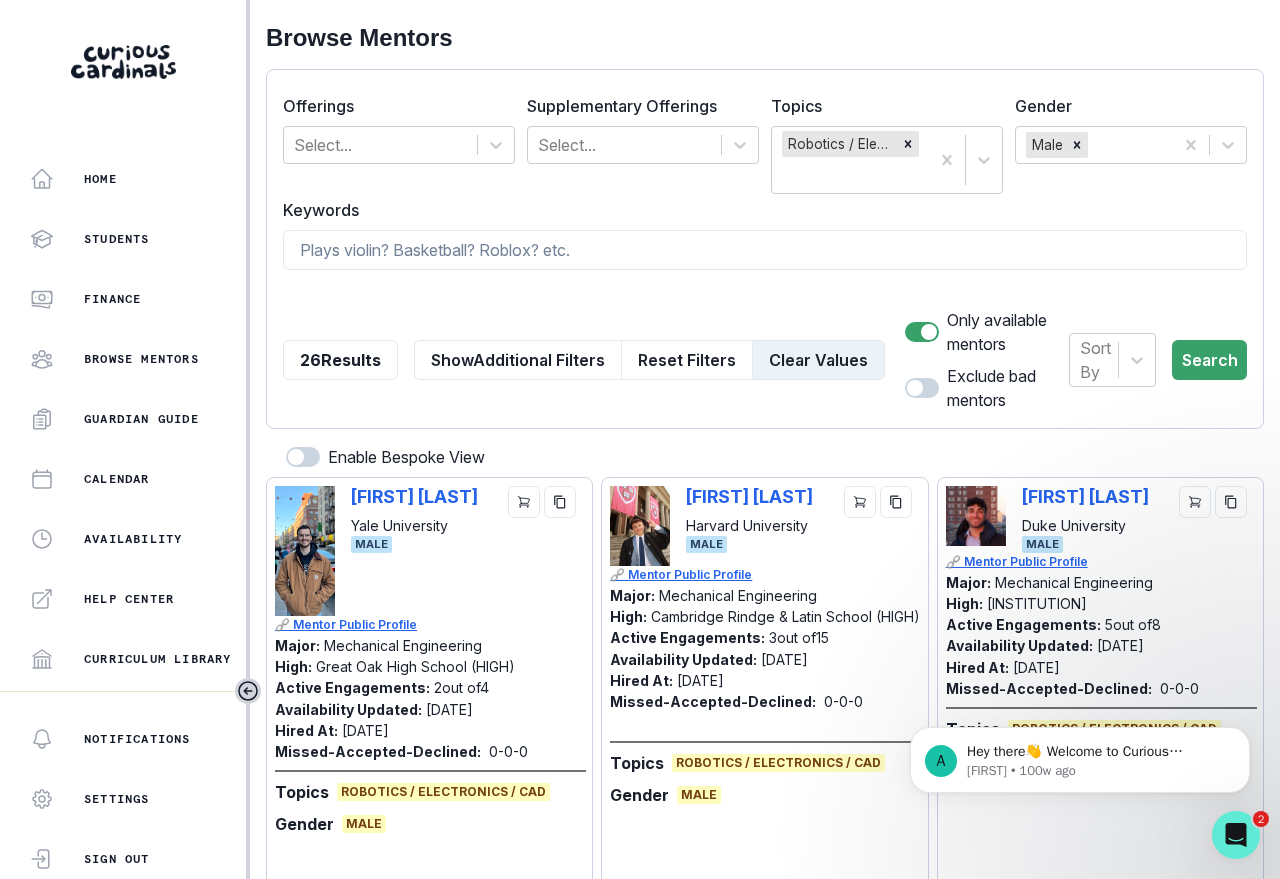 click on "Clear Values" at bounding box center [818, 360] 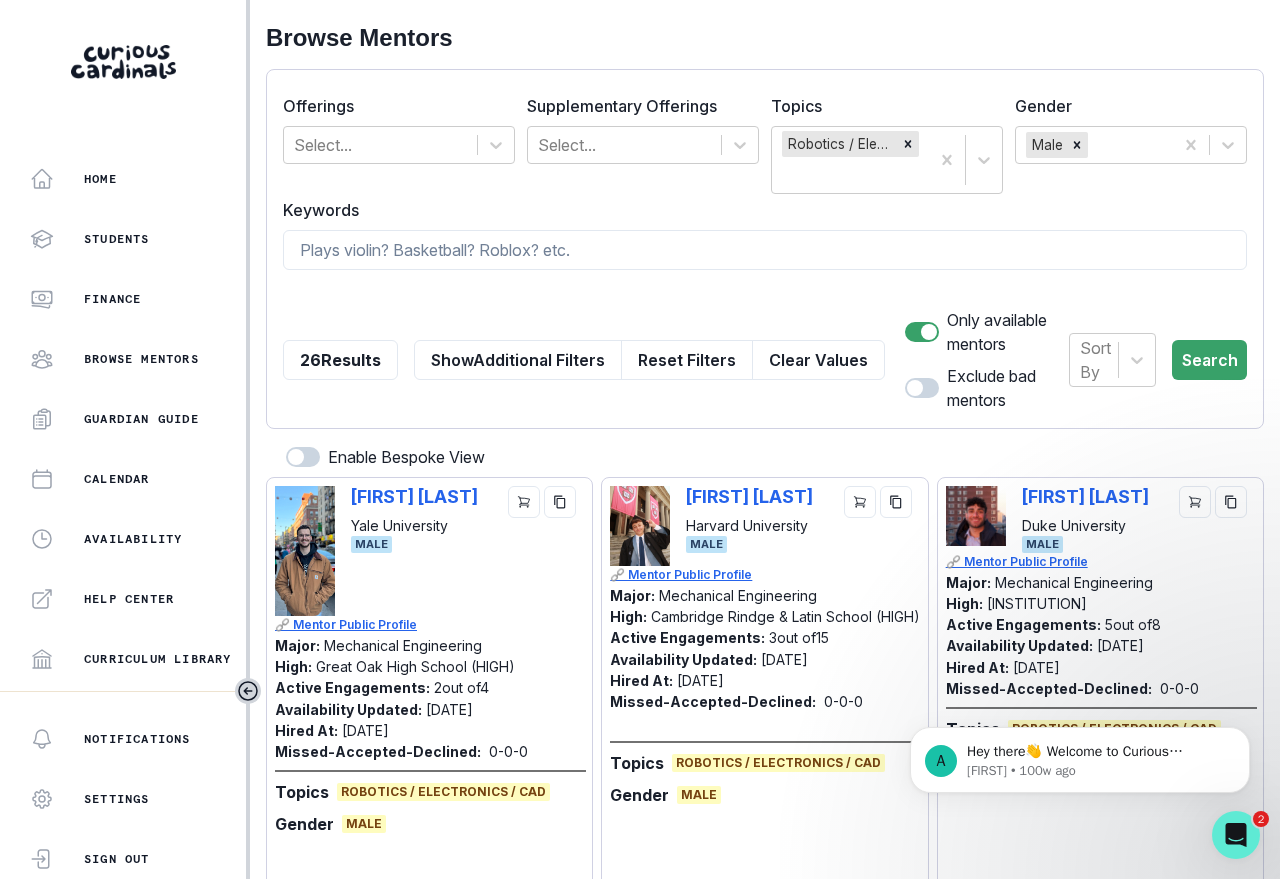 checkbox on "false" 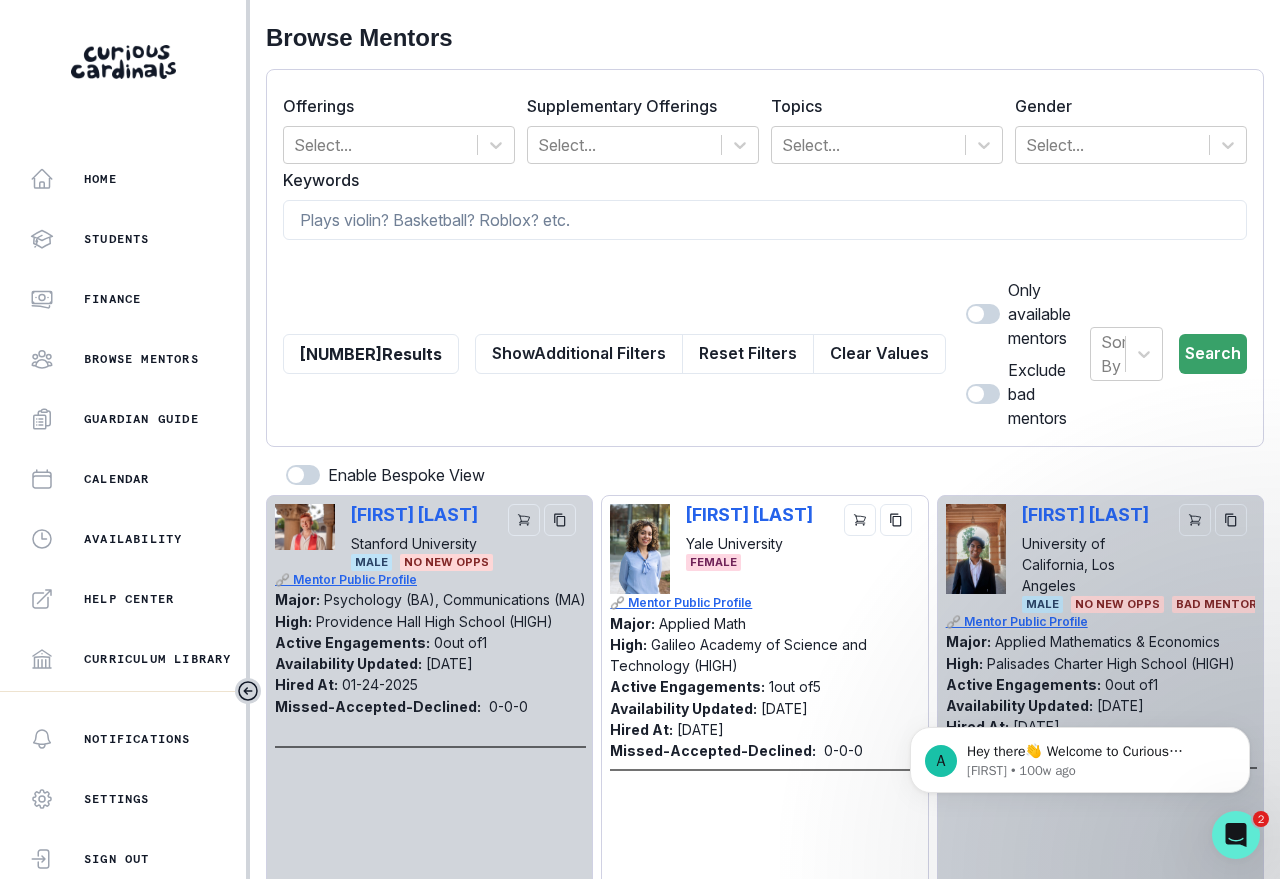 click at bounding box center (765, 261) 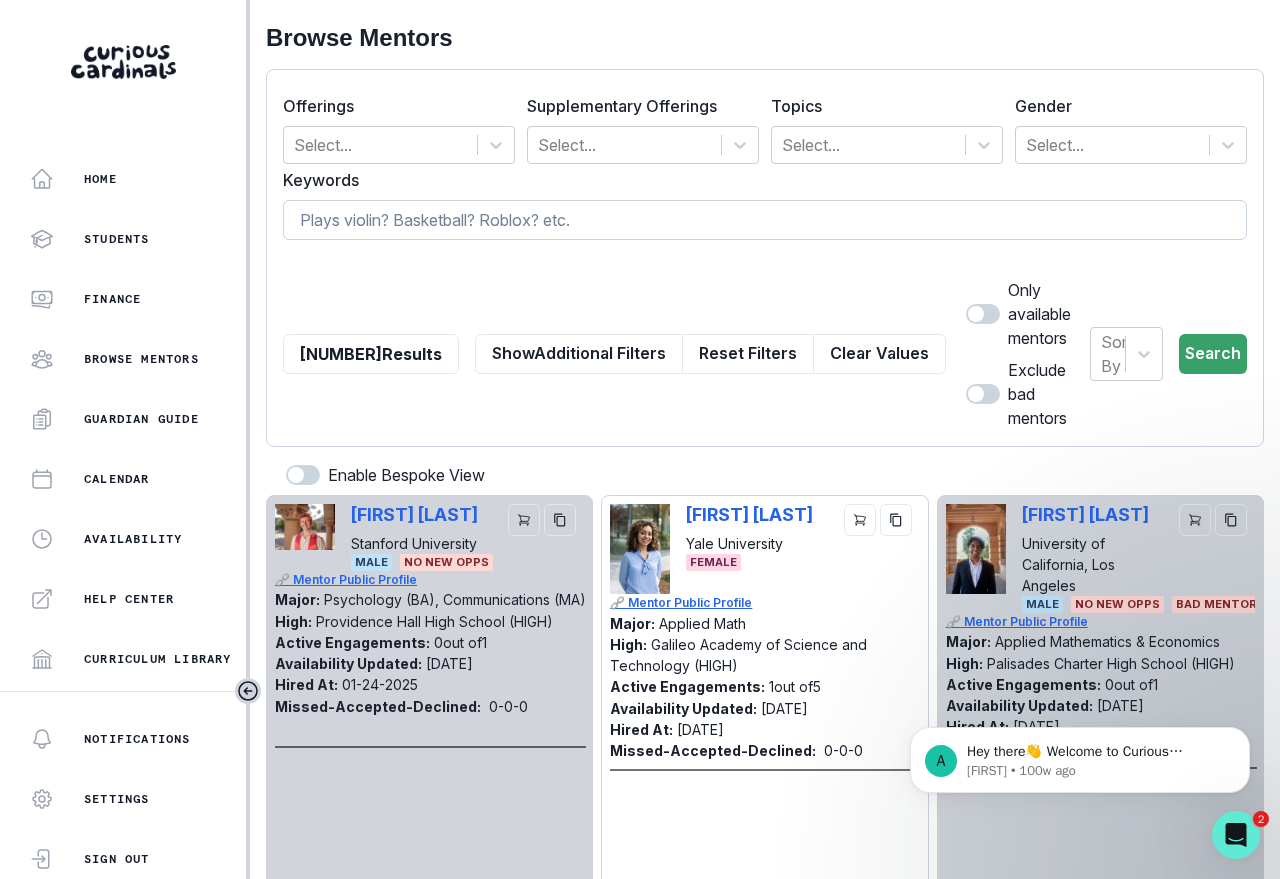 click at bounding box center (765, 220) 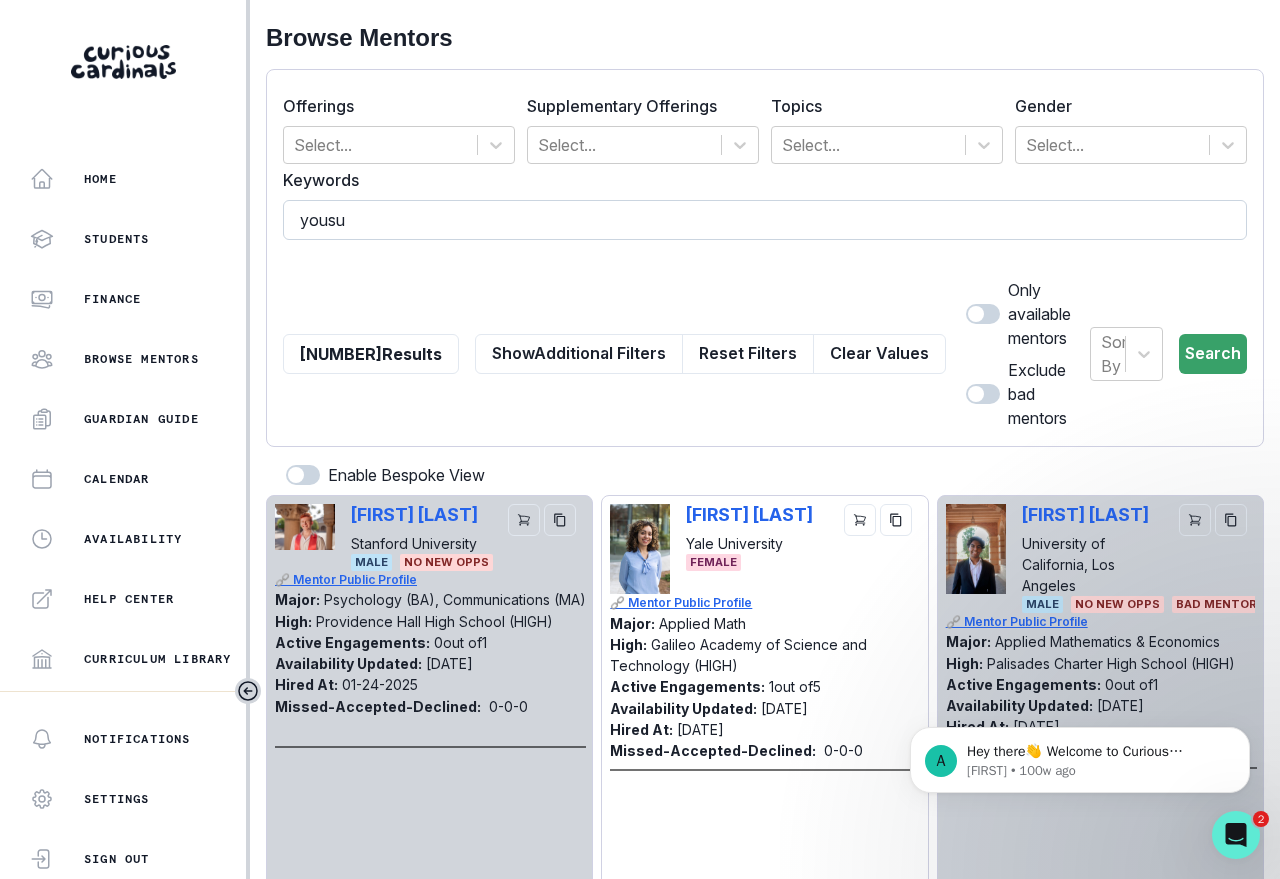 type on "[FIRST]" 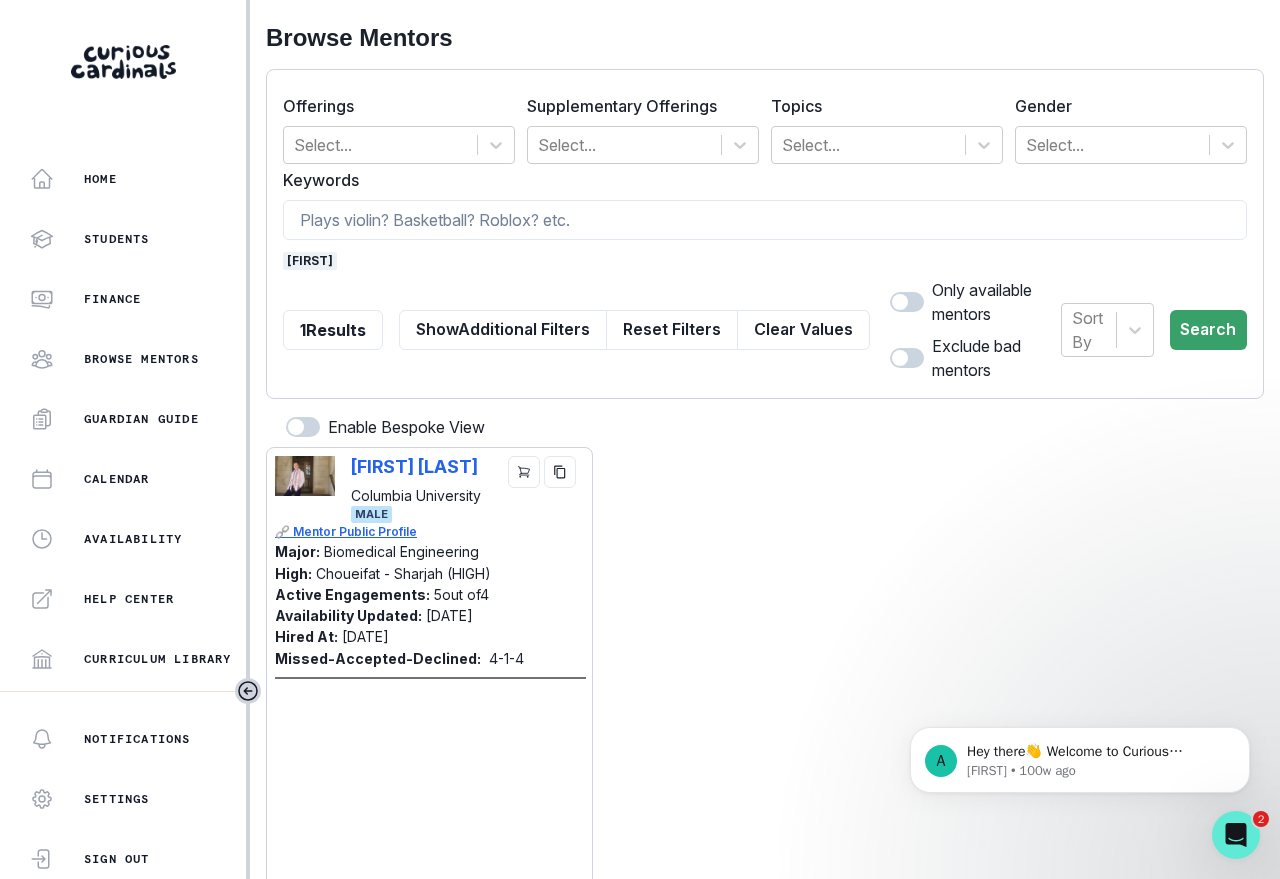 click on "[FIRST] [LAST] [UNIVERSITY_NAME] [GENDER]" at bounding box center [429, 489] 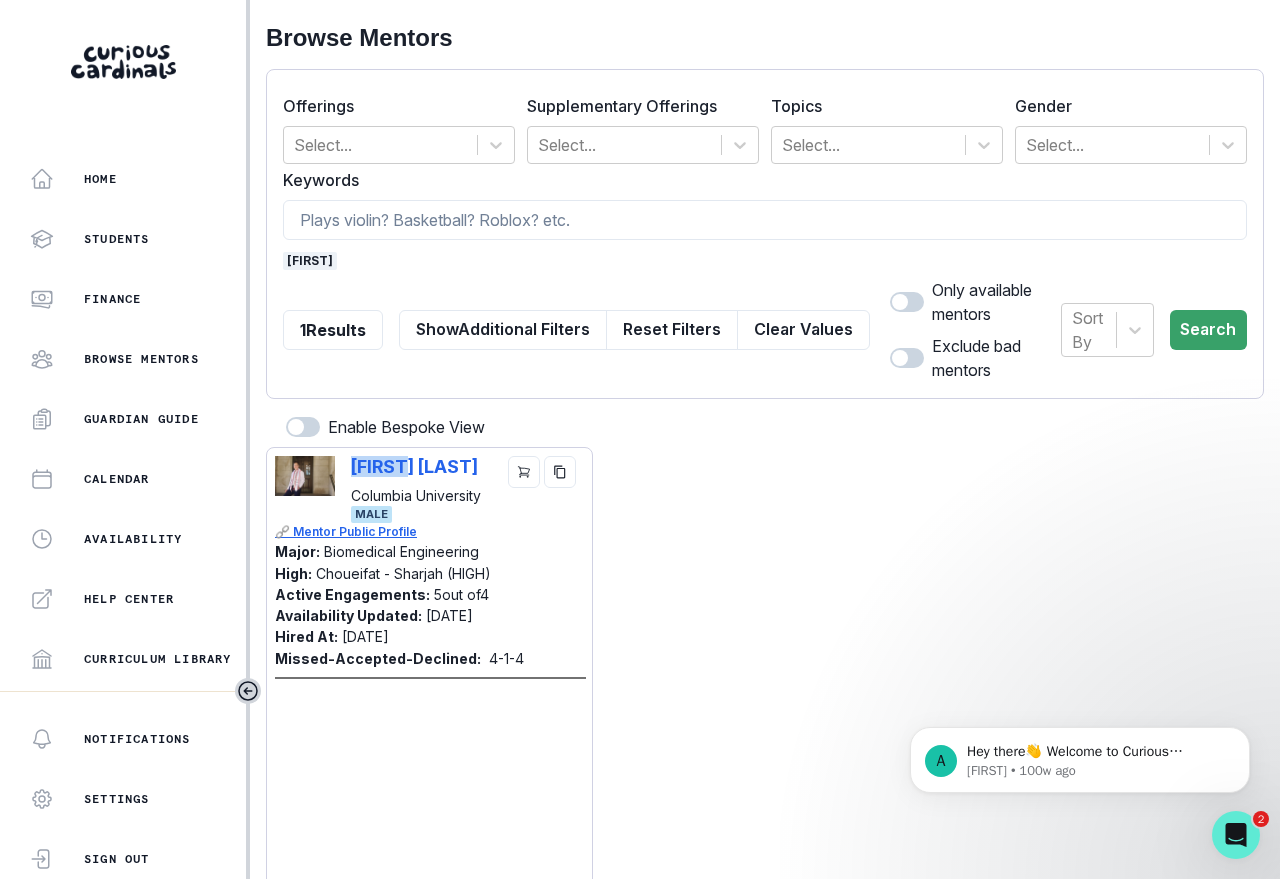 click on "[FIRST] [LAST] [UNIVERSITY_NAME] [GENDER]" at bounding box center [429, 489] 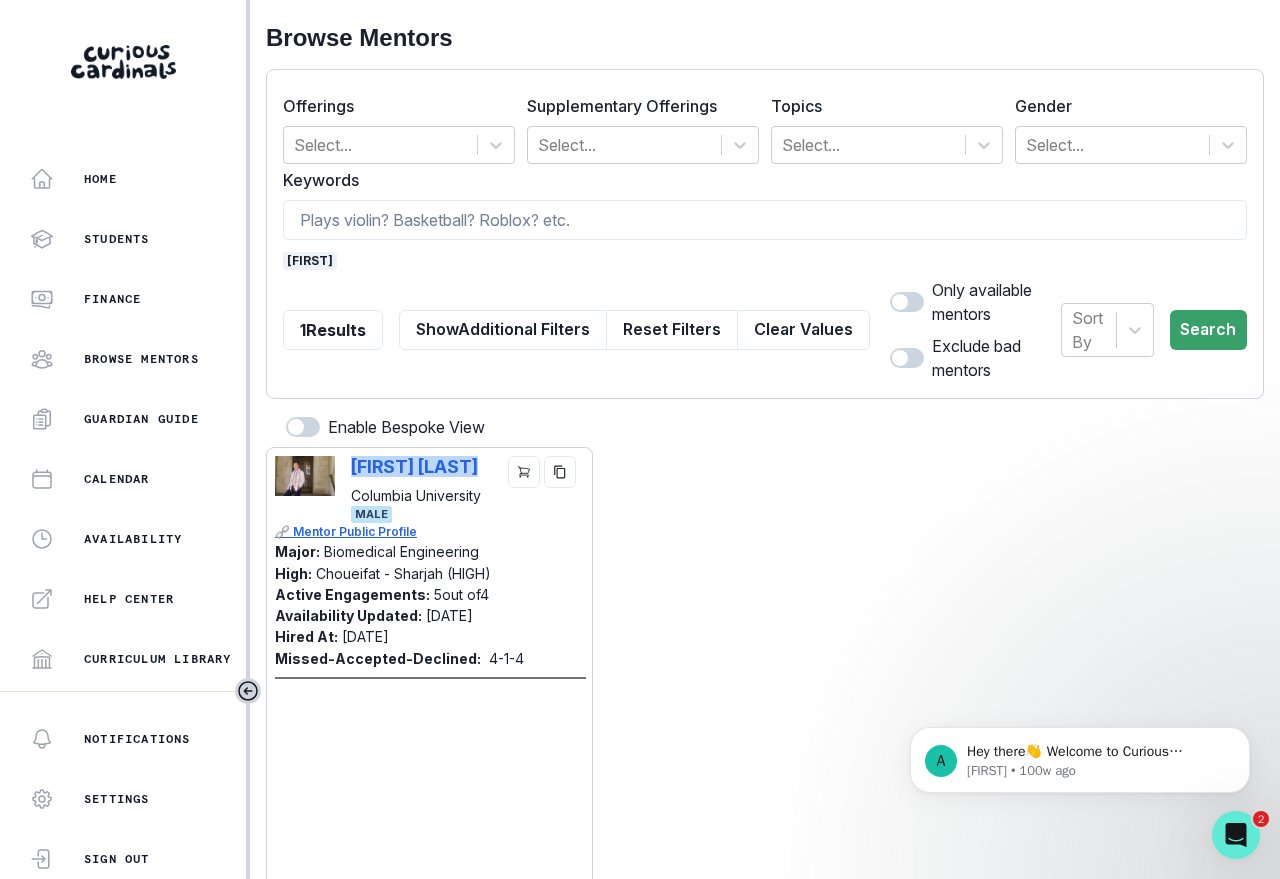 click on "[FIRST] [LAST] [UNIVERSITY_NAME] [GENDER]" at bounding box center (429, 489) 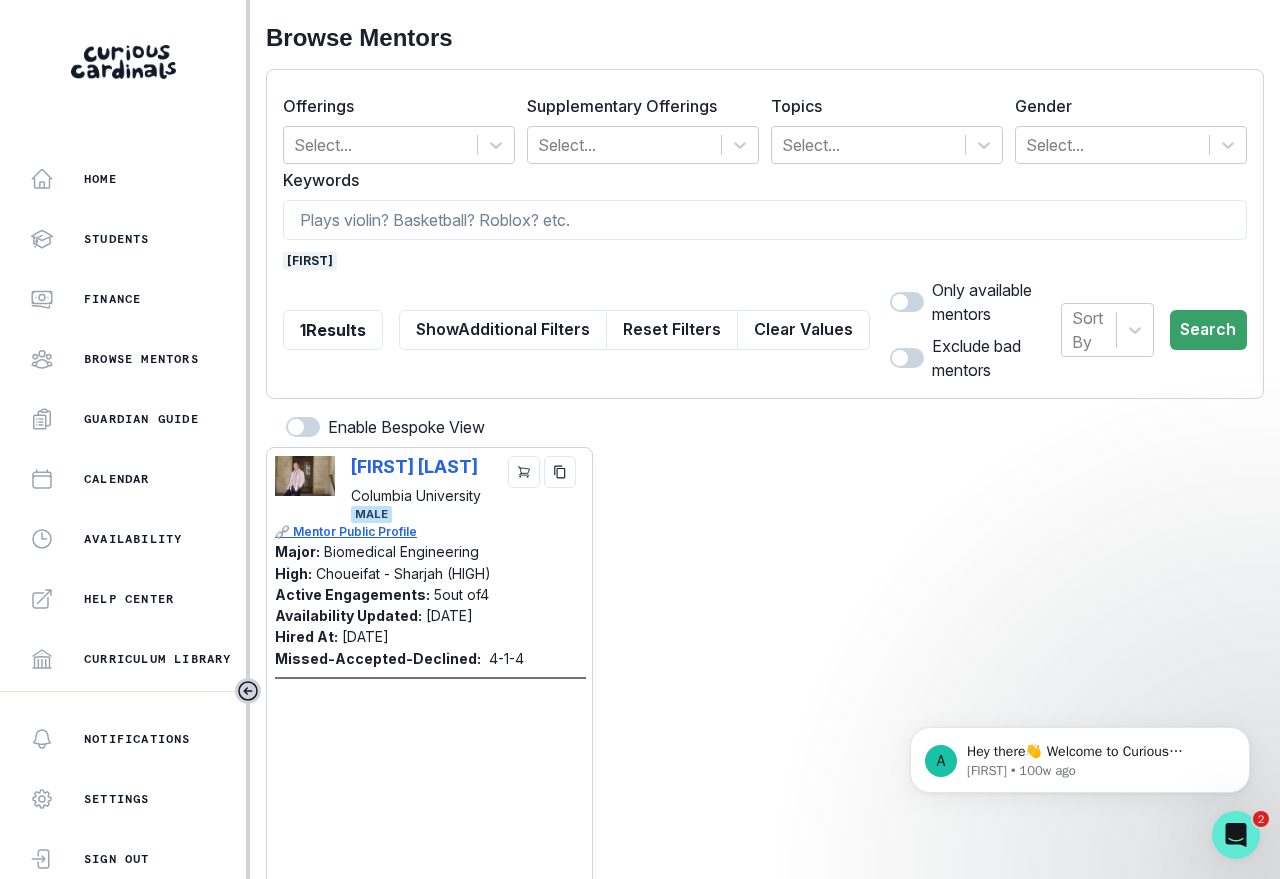 click on "[FIRST]" at bounding box center [310, 261] 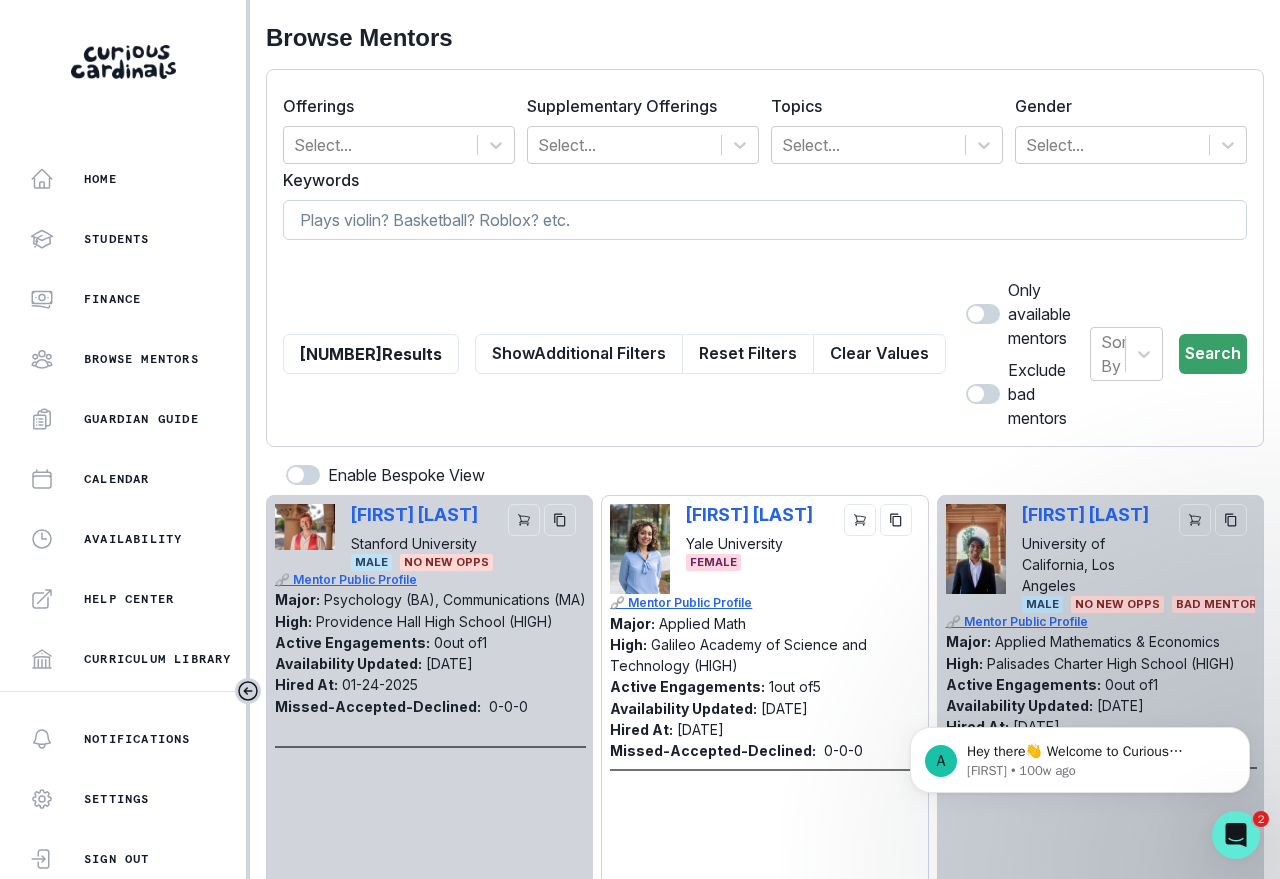 click at bounding box center (765, 220) 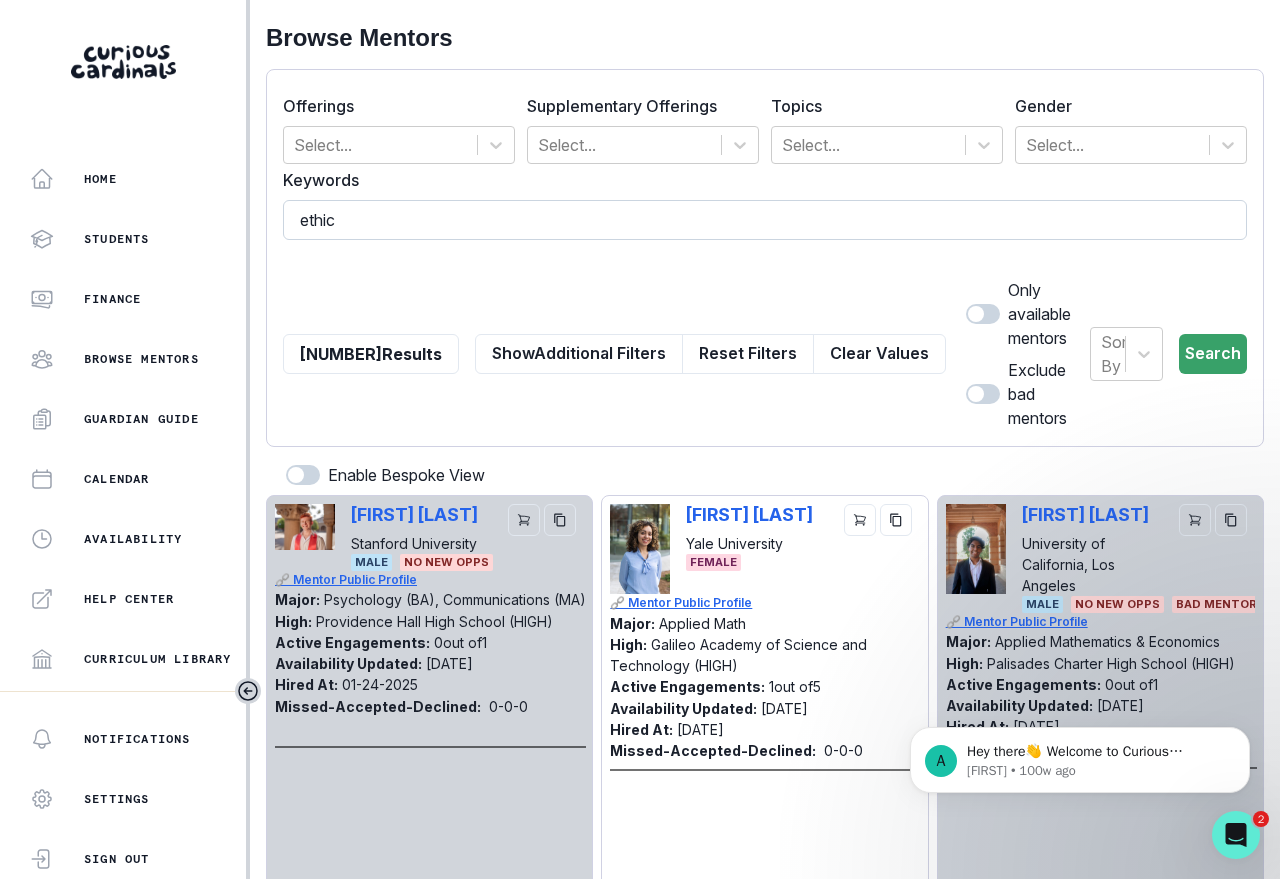 type on "ethics" 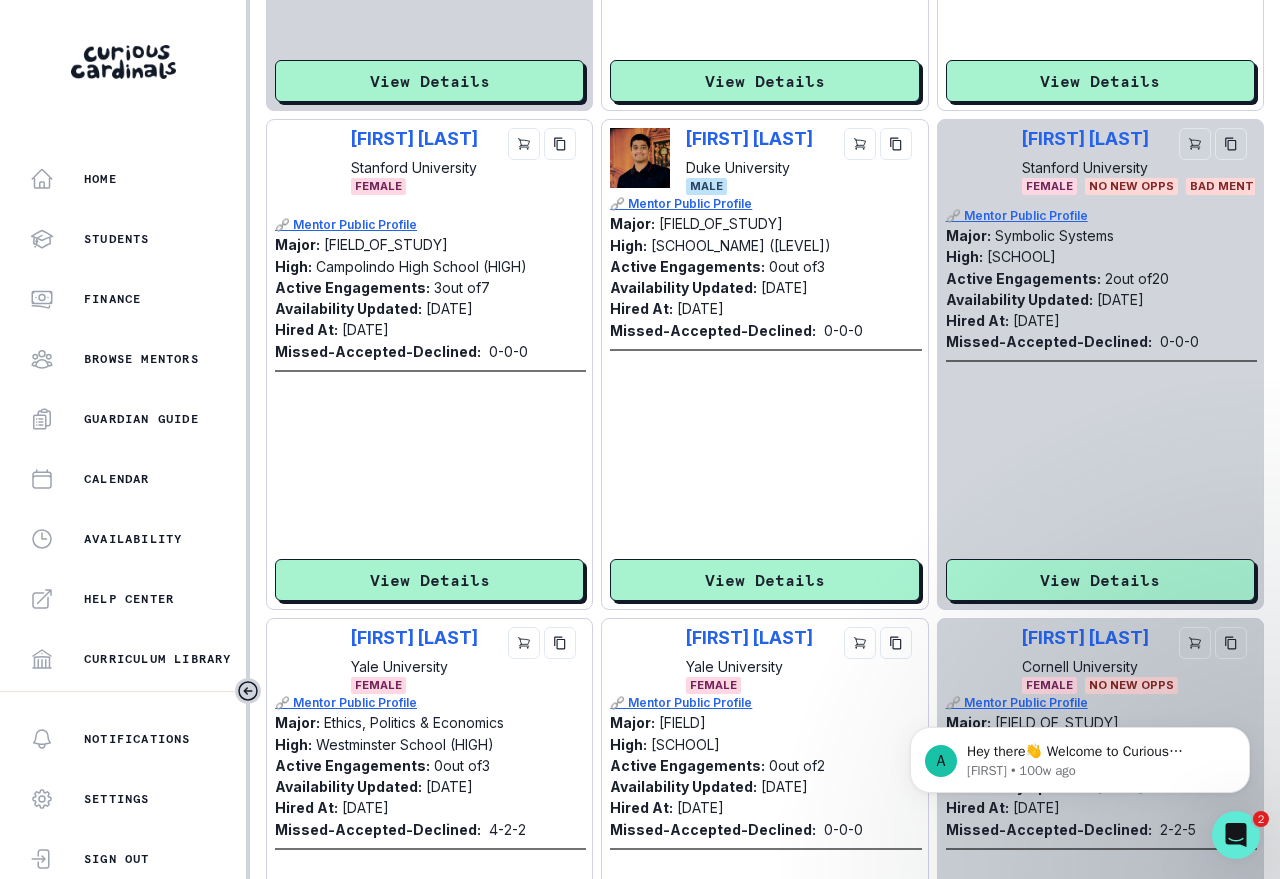 scroll, scrollTop: 4620, scrollLeft: 0, axis: vertical 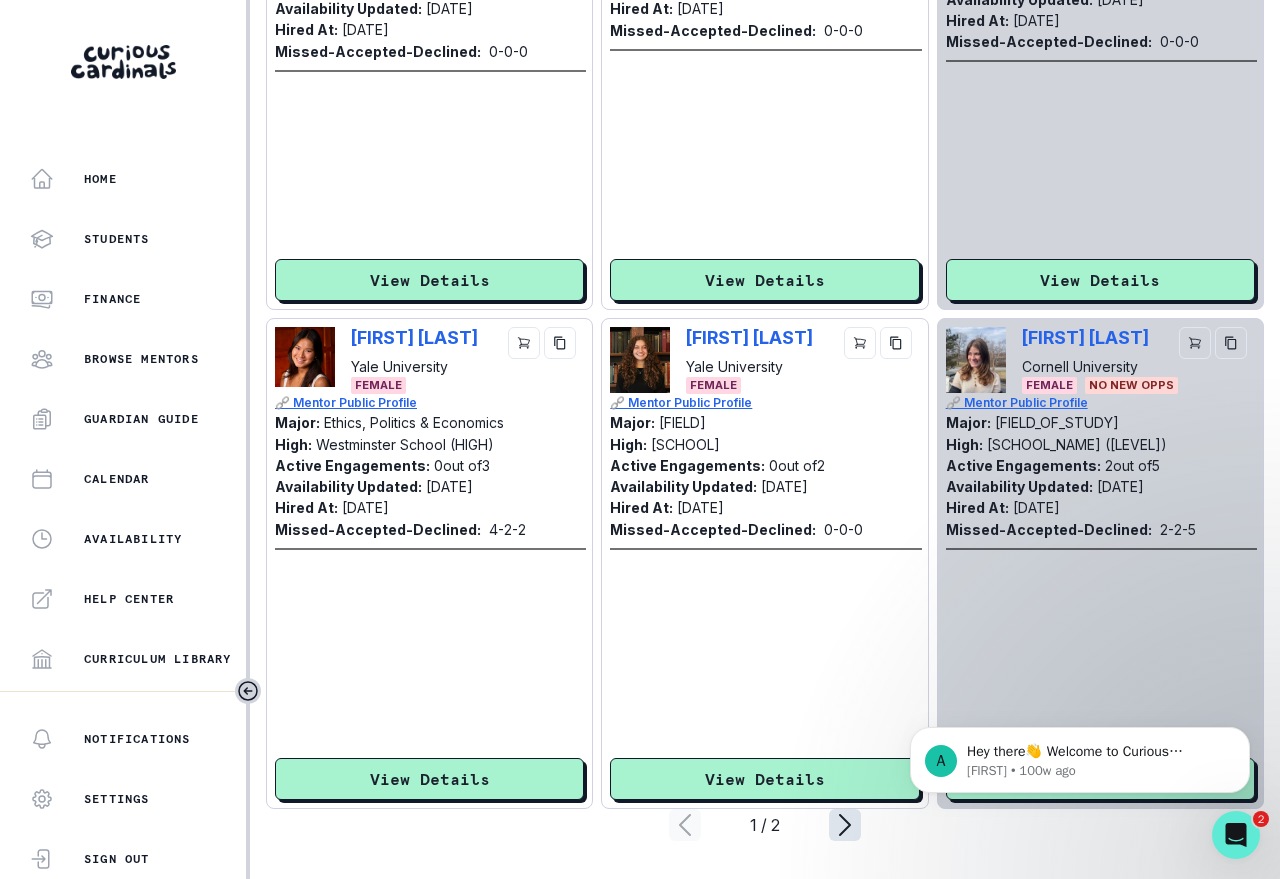 click 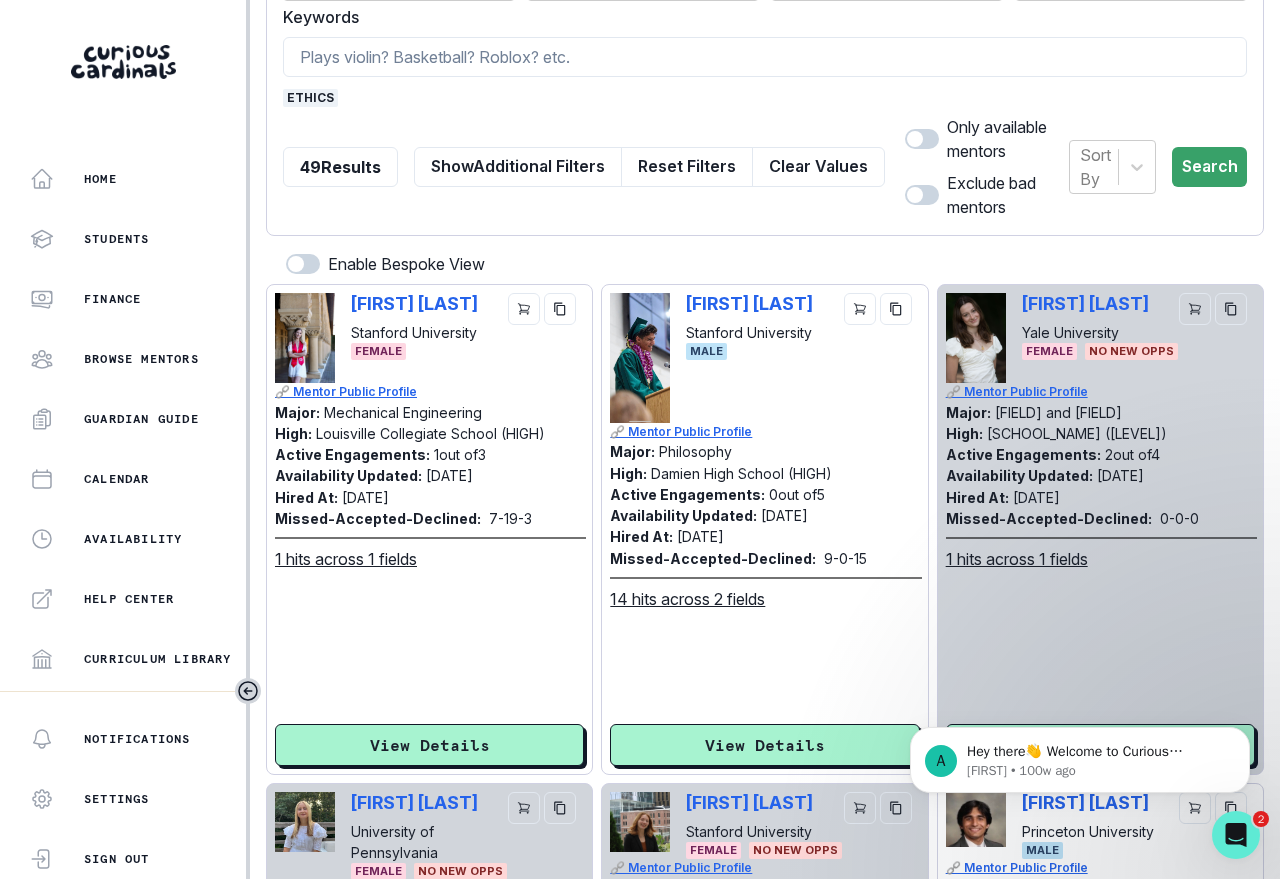 scroll, scrollTop: 0, scrollLeft: 0, axis: both 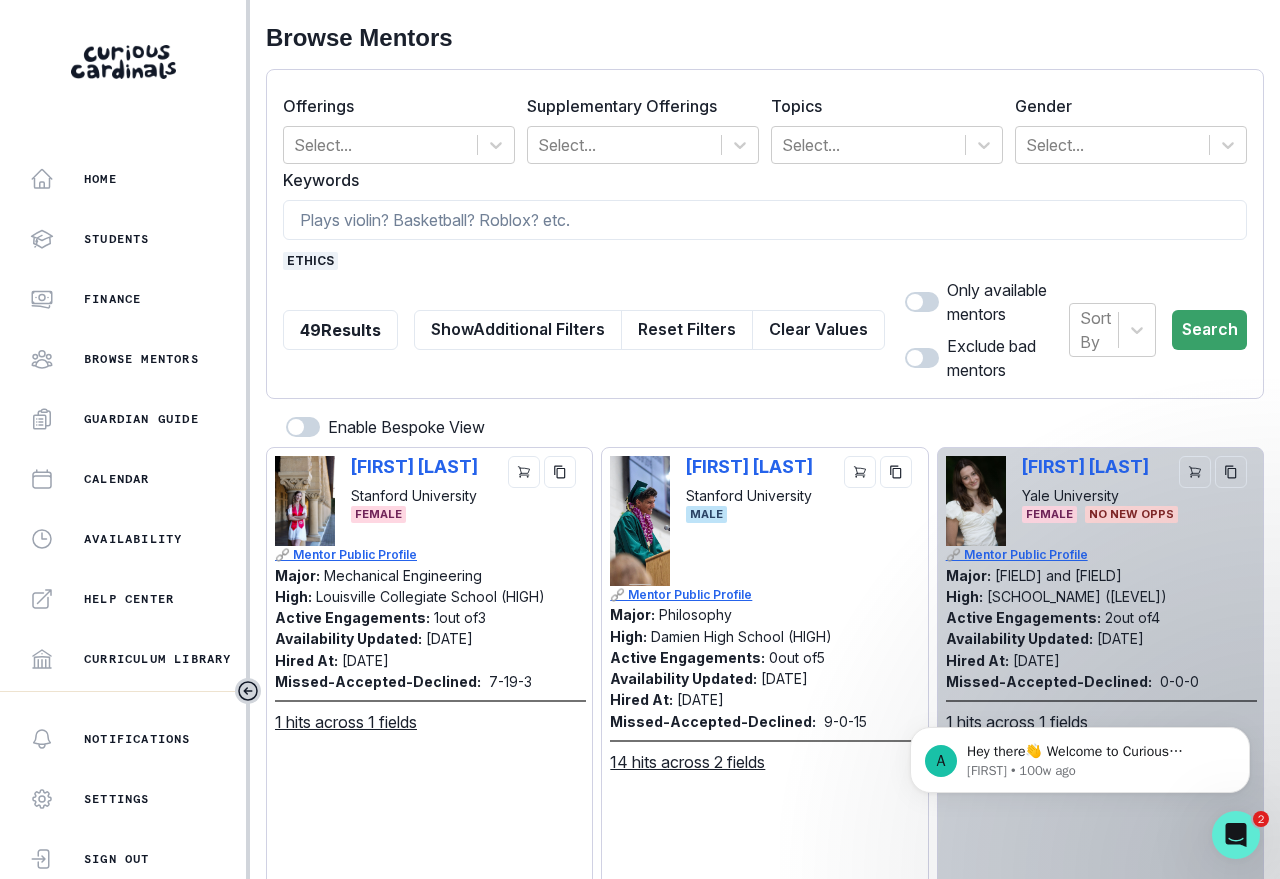 click on "ethics" at bounding box center [310, 261] 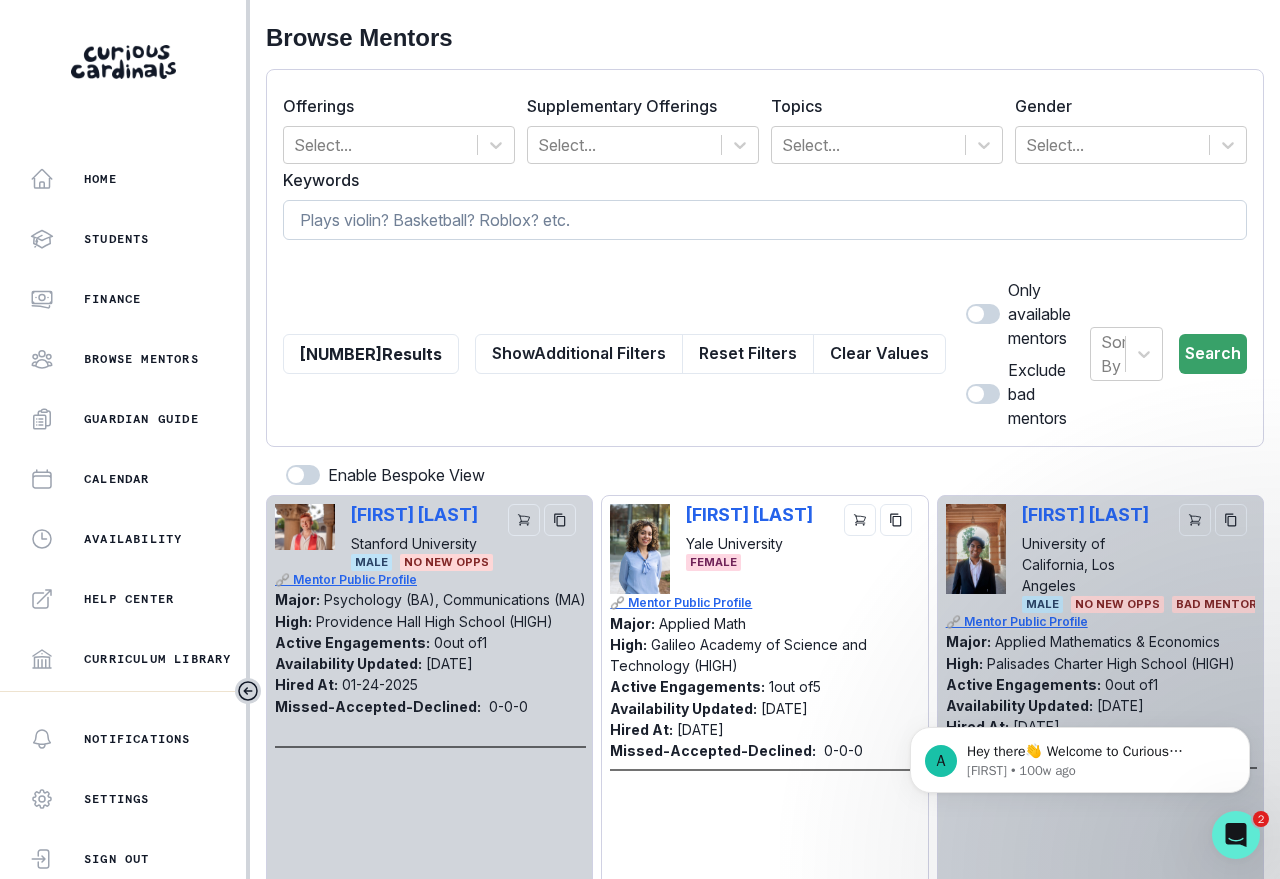 click at bounding box center [765, 220] 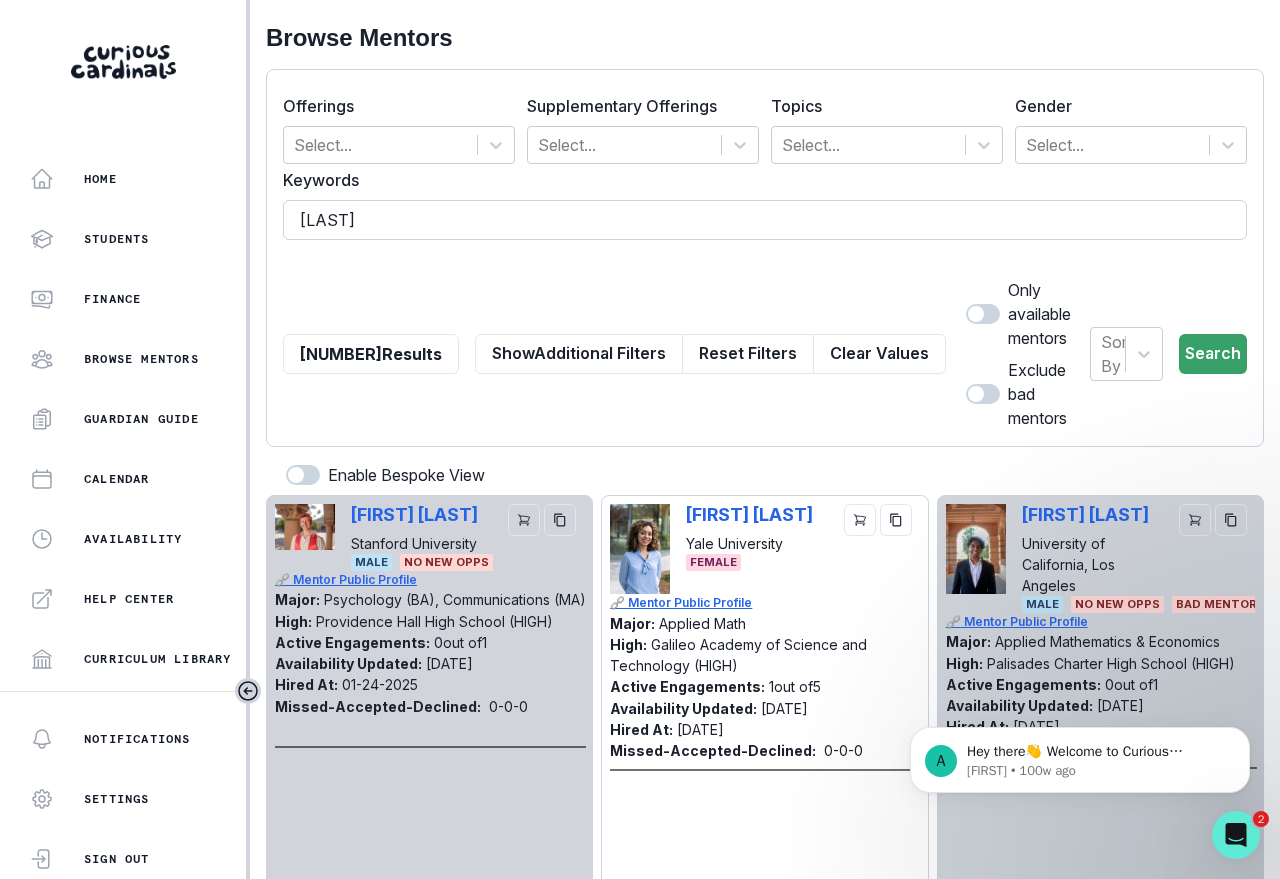 type on "max" 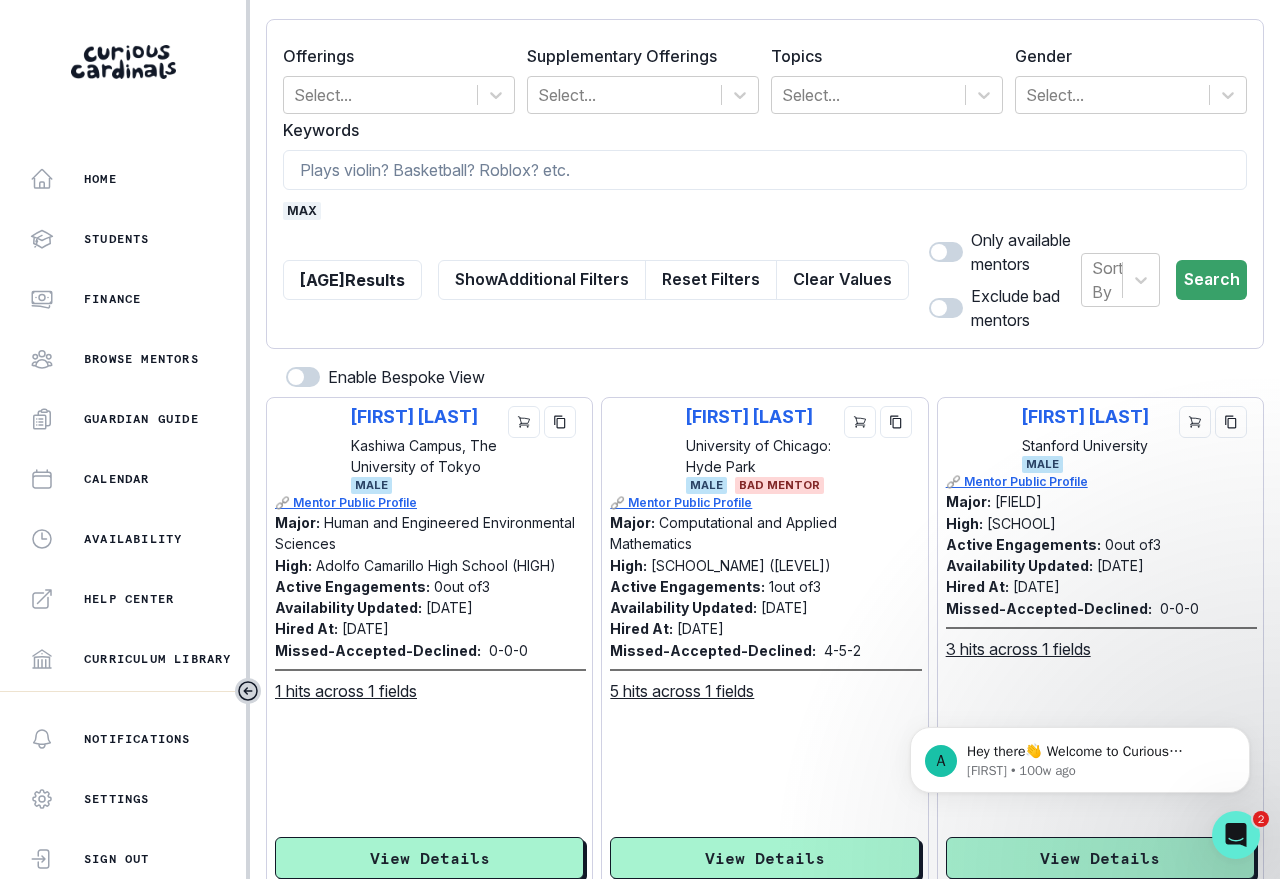 scroll, scrollTop: 0, scrollLeft: 0, axis: both 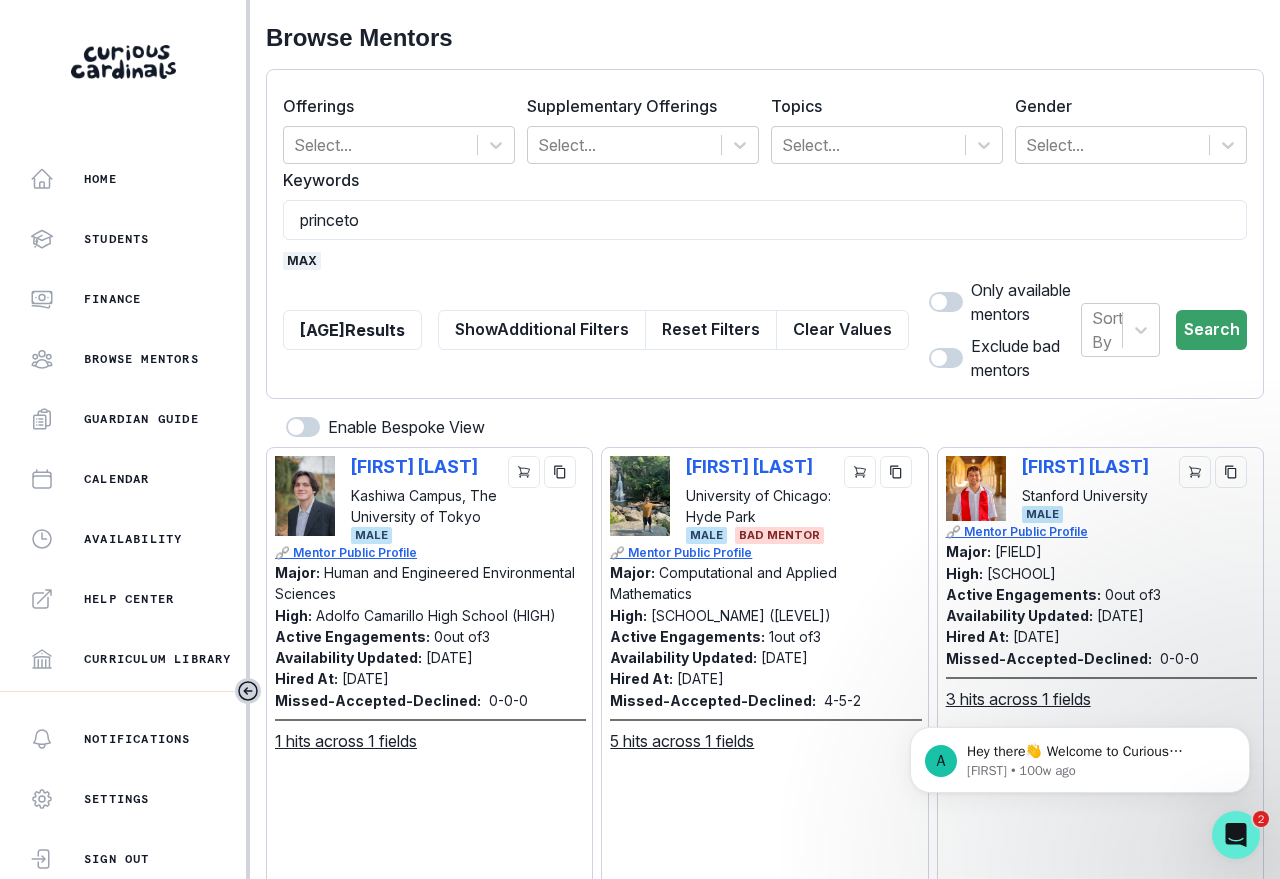type on "[UNIVERSITY_NAME]" 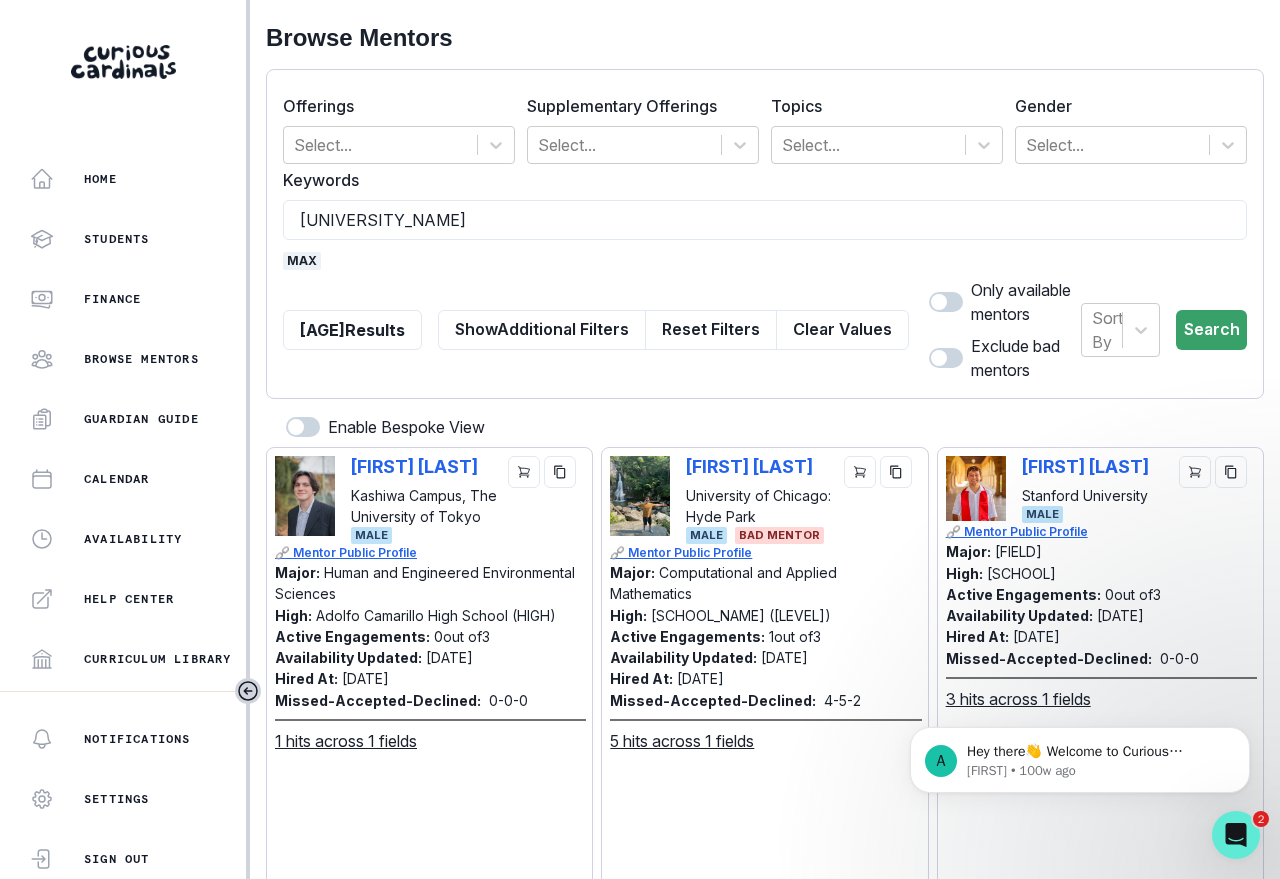type 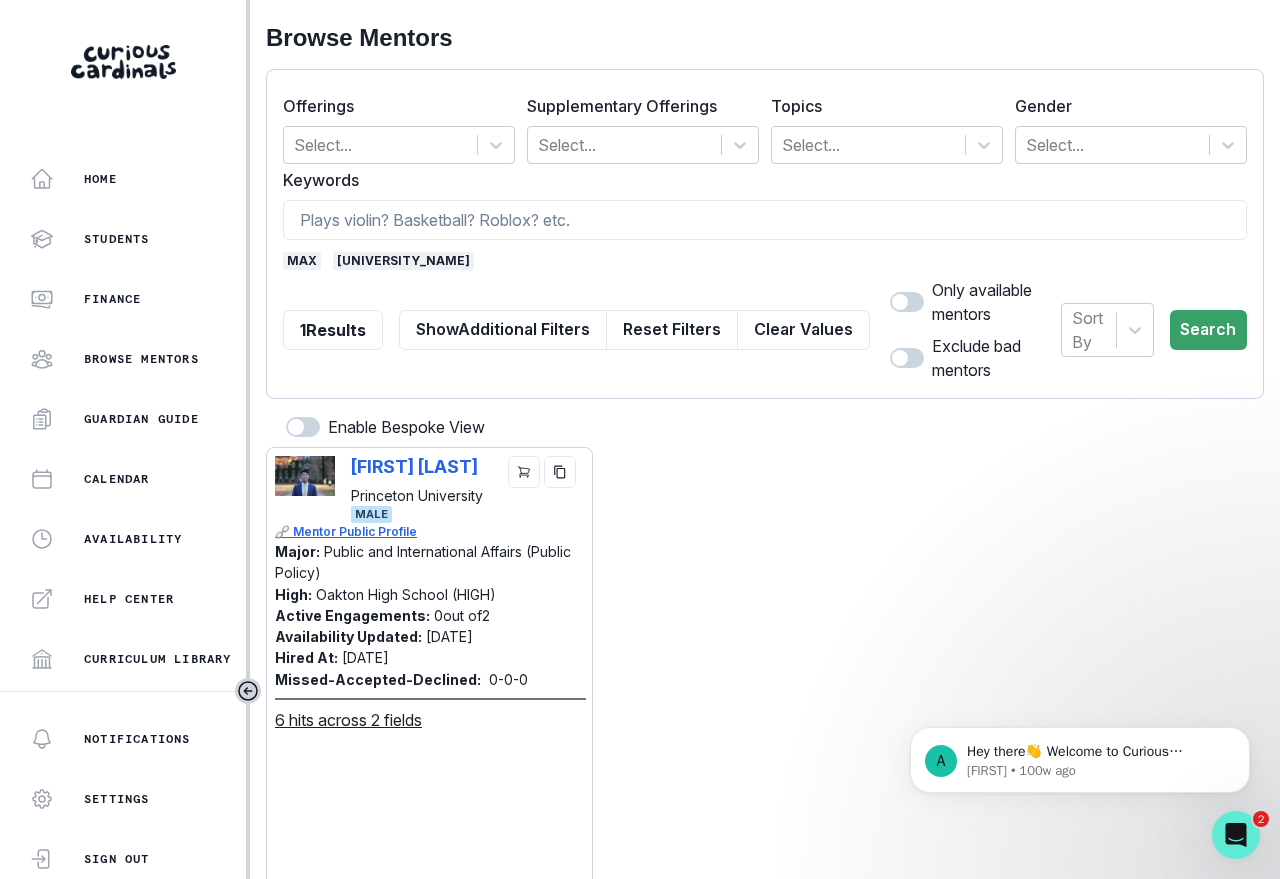 click on "max" at bounding box center (302, 261) 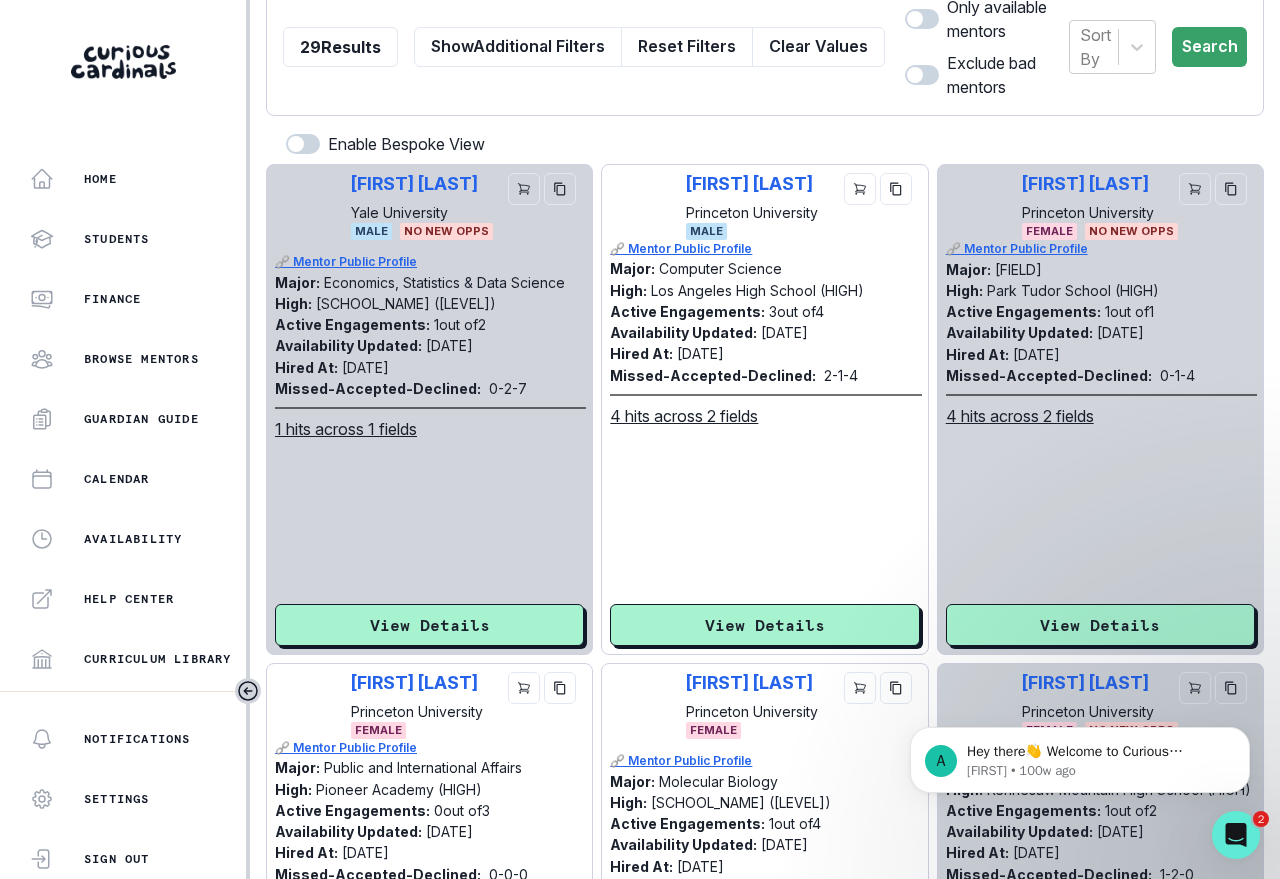 scroll, scrollTop: 0, scrollLeft: 0, axis: both 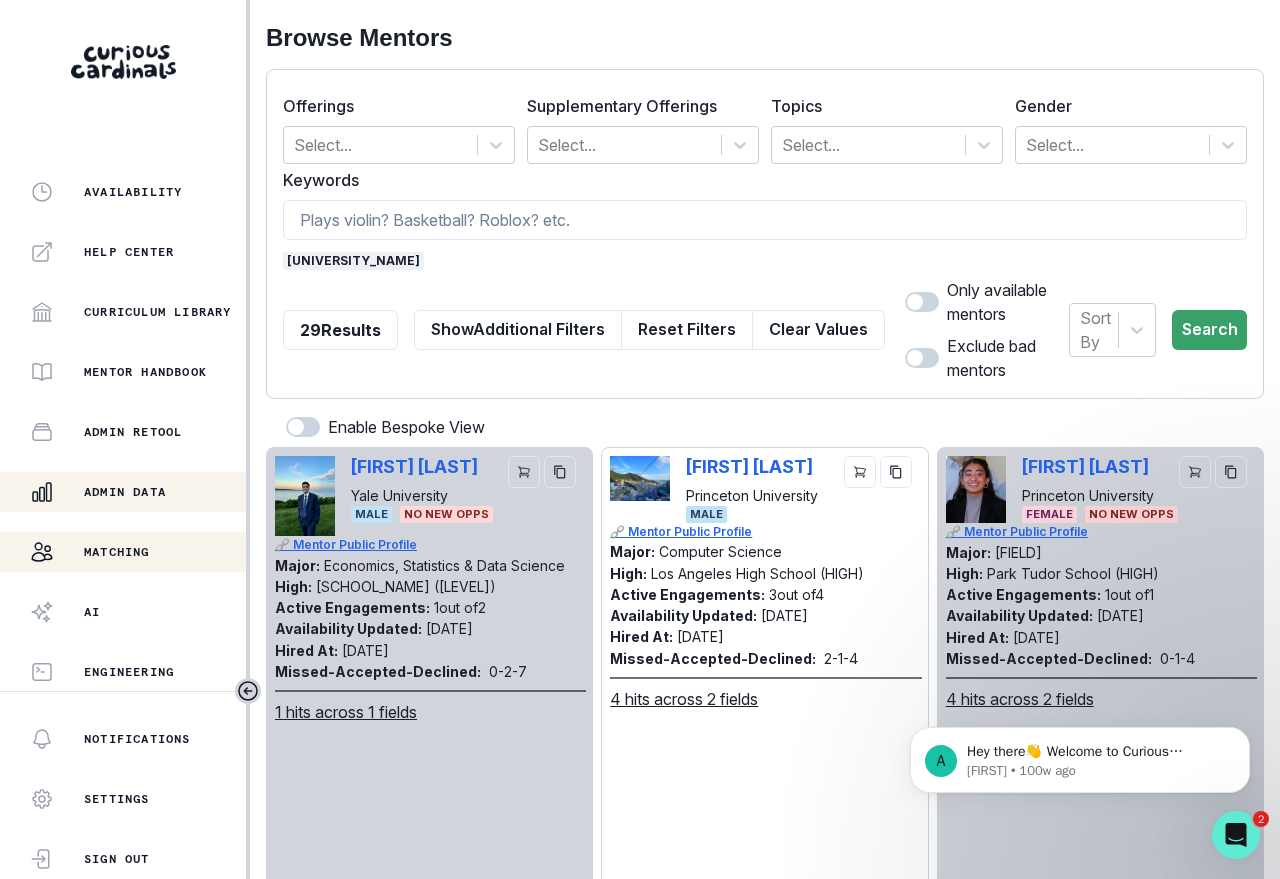 click on "Admin Data" at bounding box center (125, 492) 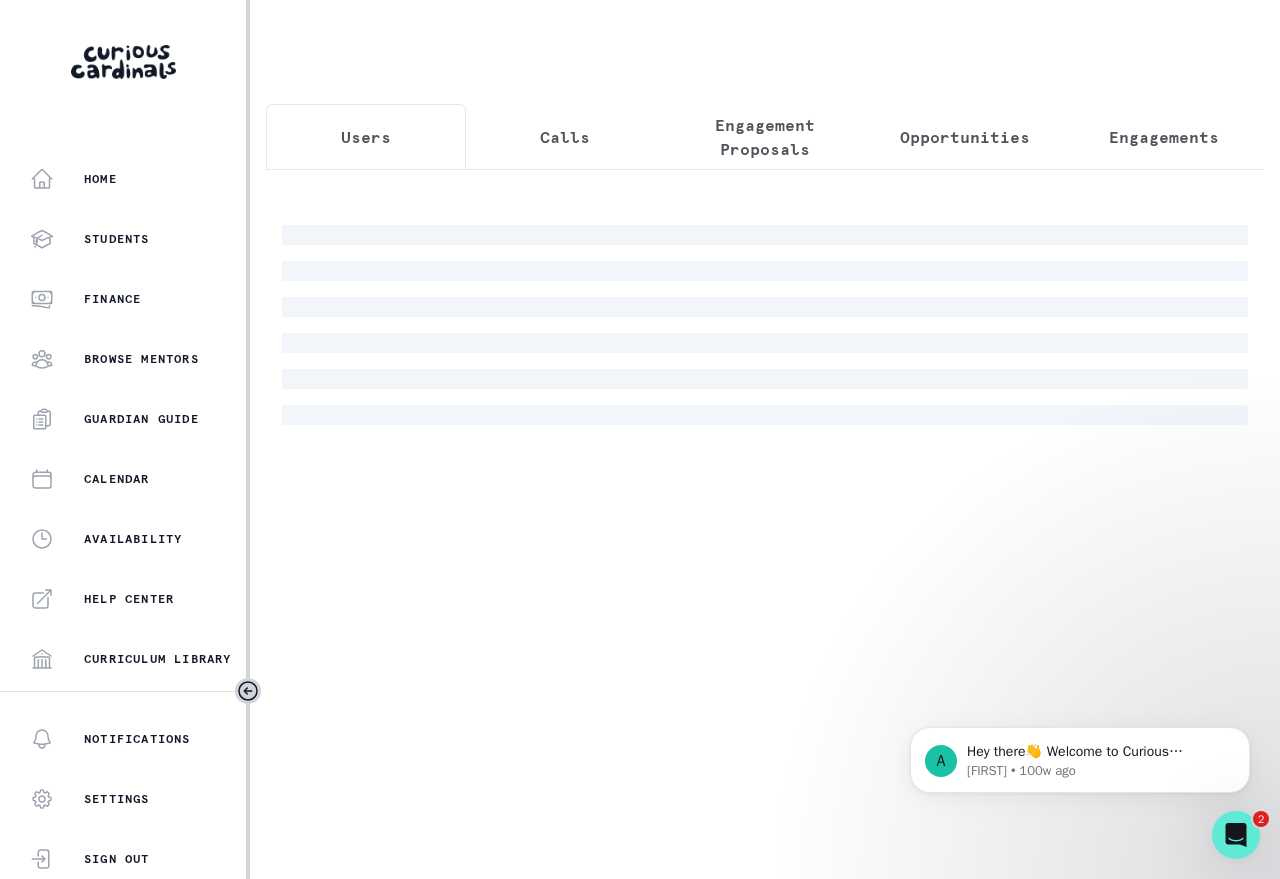 click on "Engagements" at bounding box center [1164, 137] 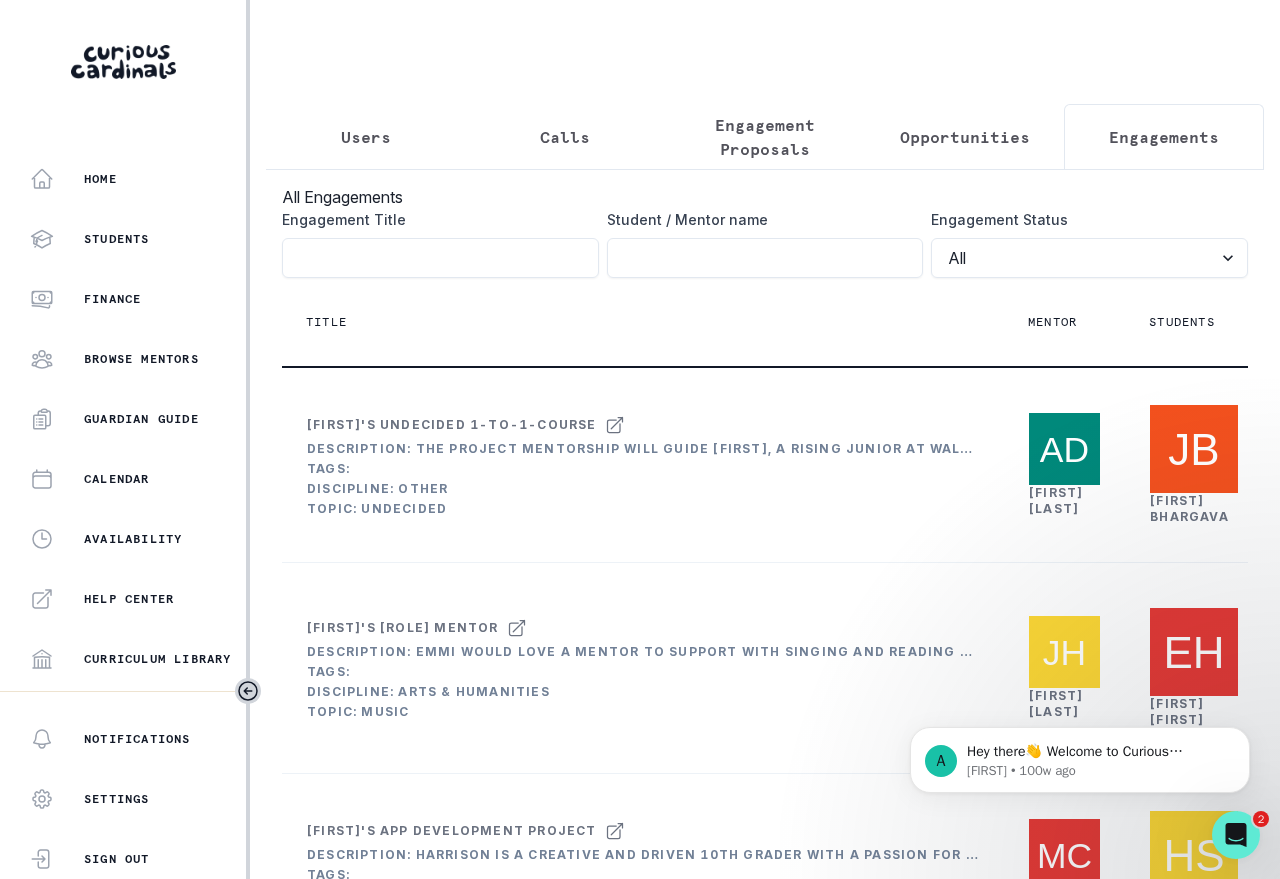 click on "Engagement Title" at bounding box center [765, 258] 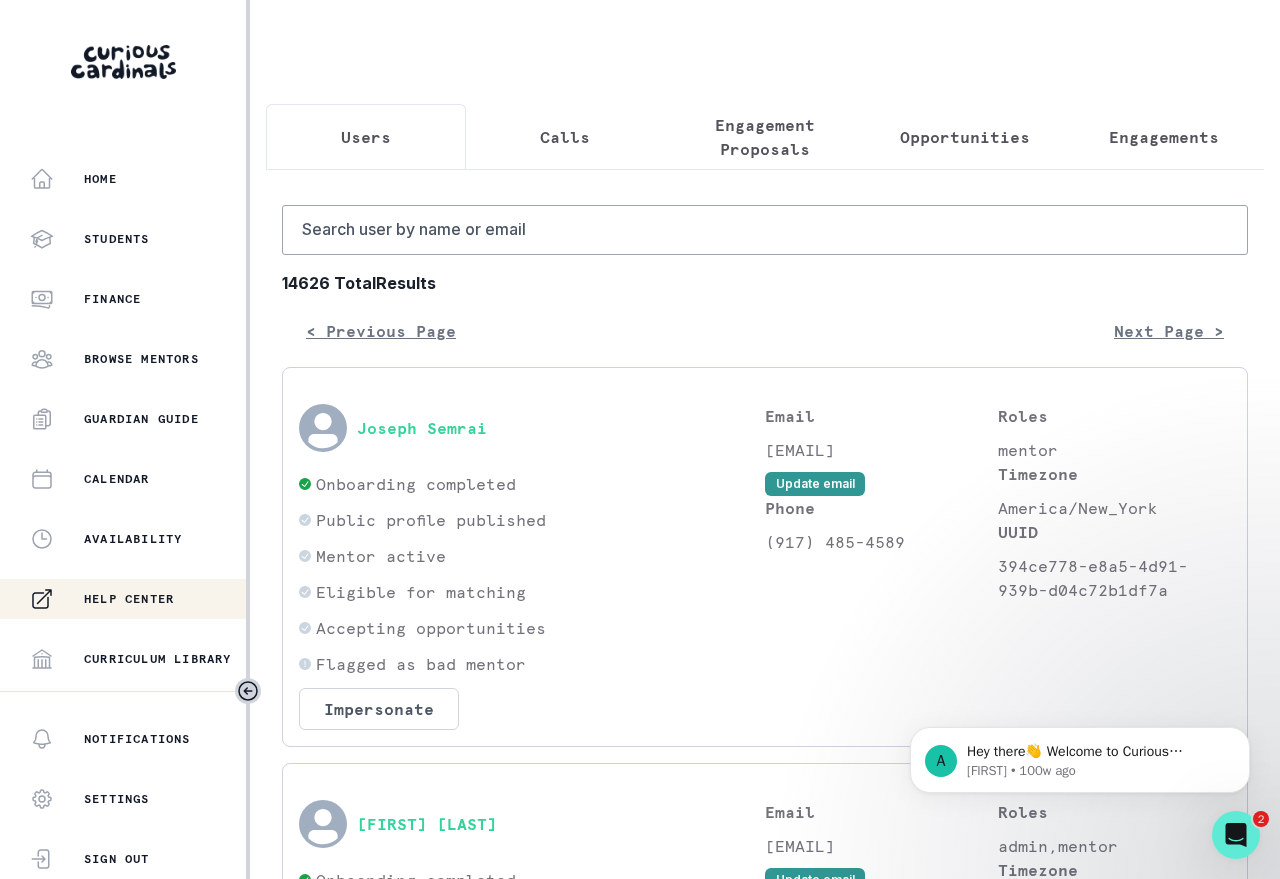 scroll, scrollTop: 347, scrollLeft: 0, axis: vertical 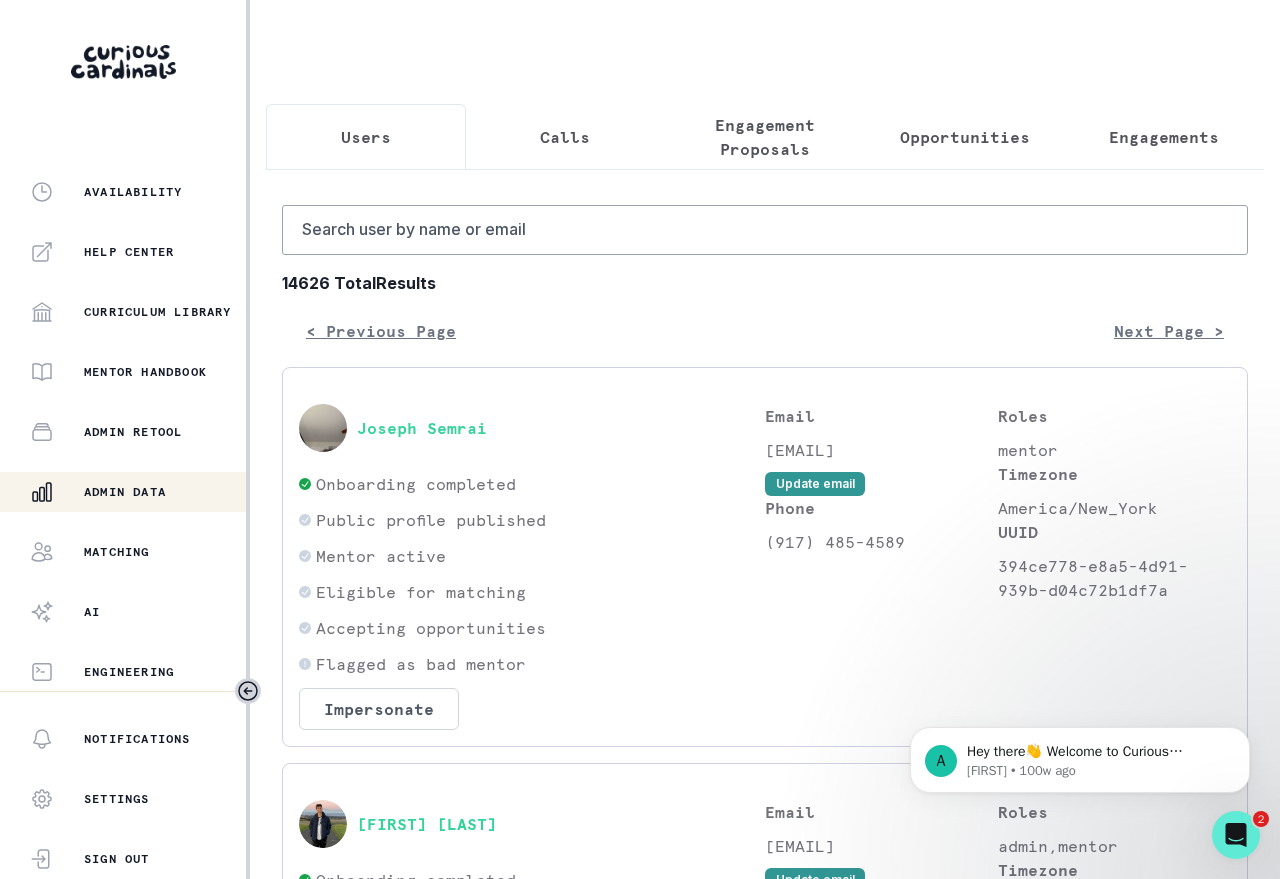 click on "Admin Data" at bounding box center (125, 492) 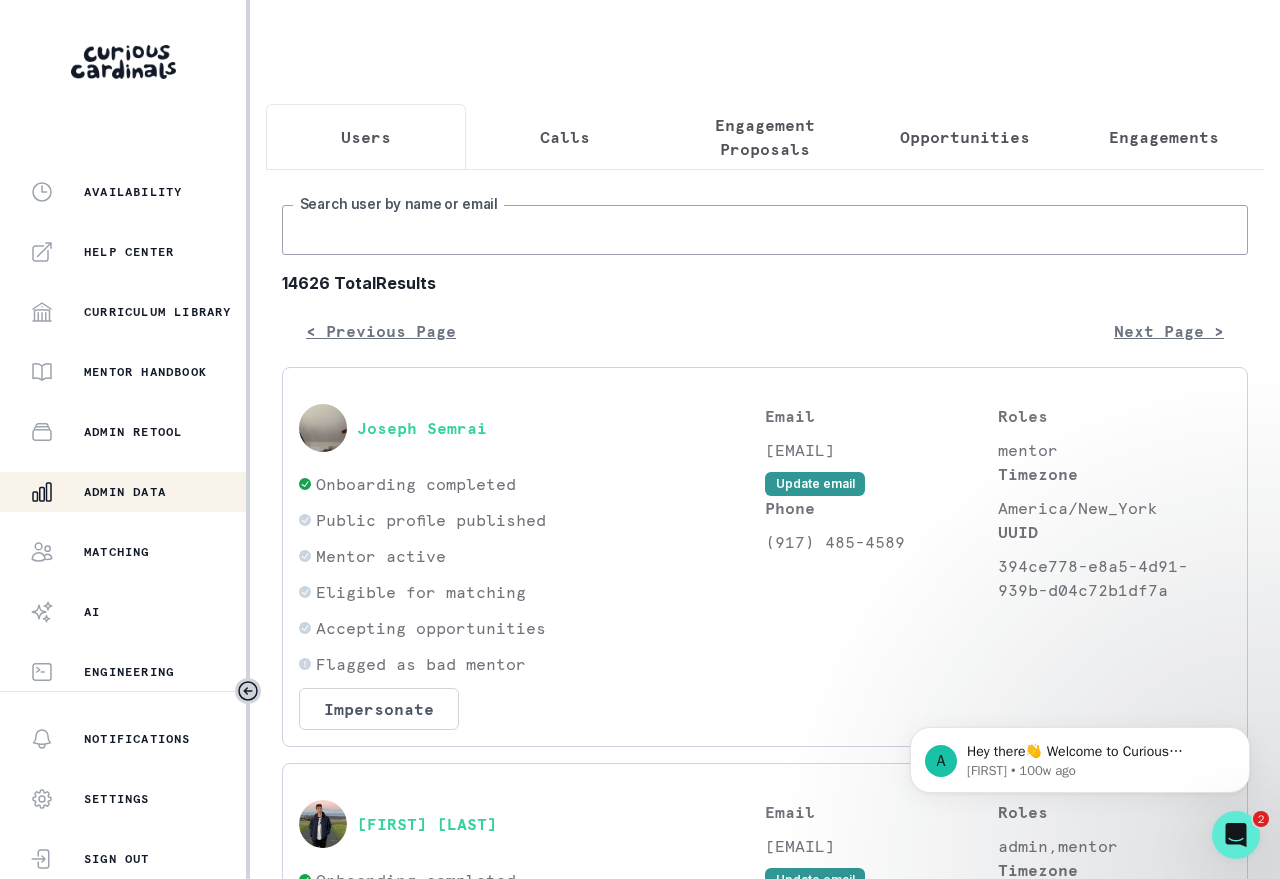 click on "Search user by name or email" at bounding box center (765, 230) 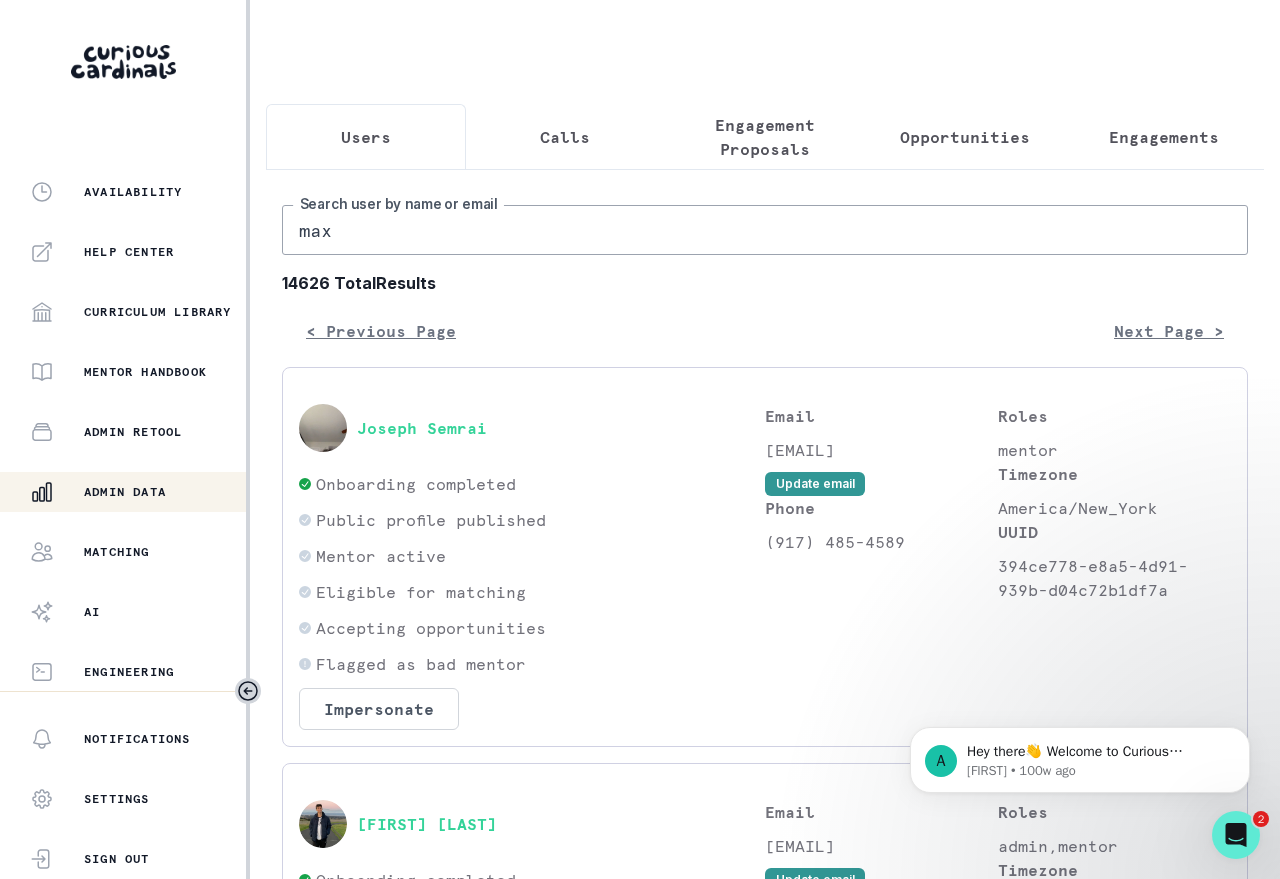 type on "[FIRST] [LAST]" 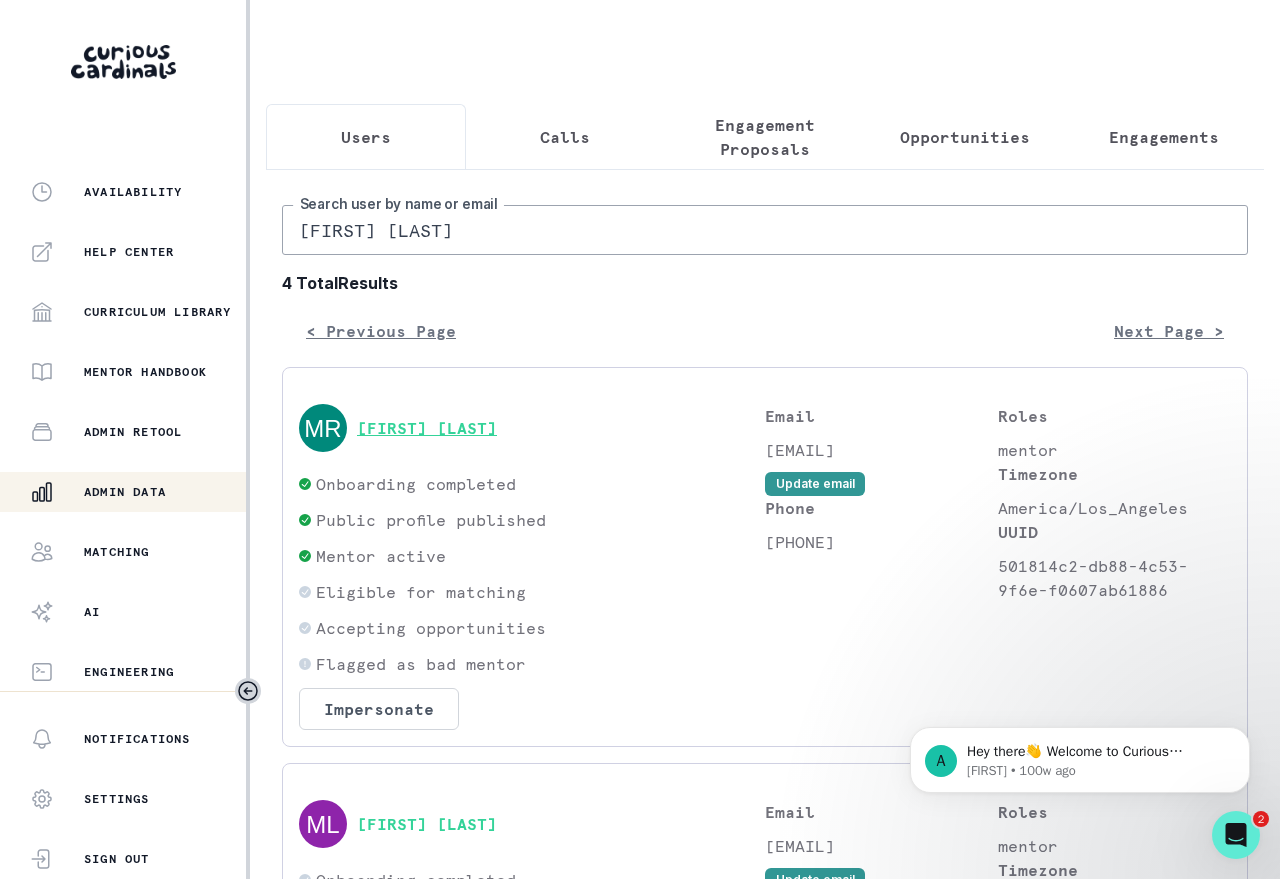 click on "[FIRST] [LAST]" at bounding box center (427, 428) 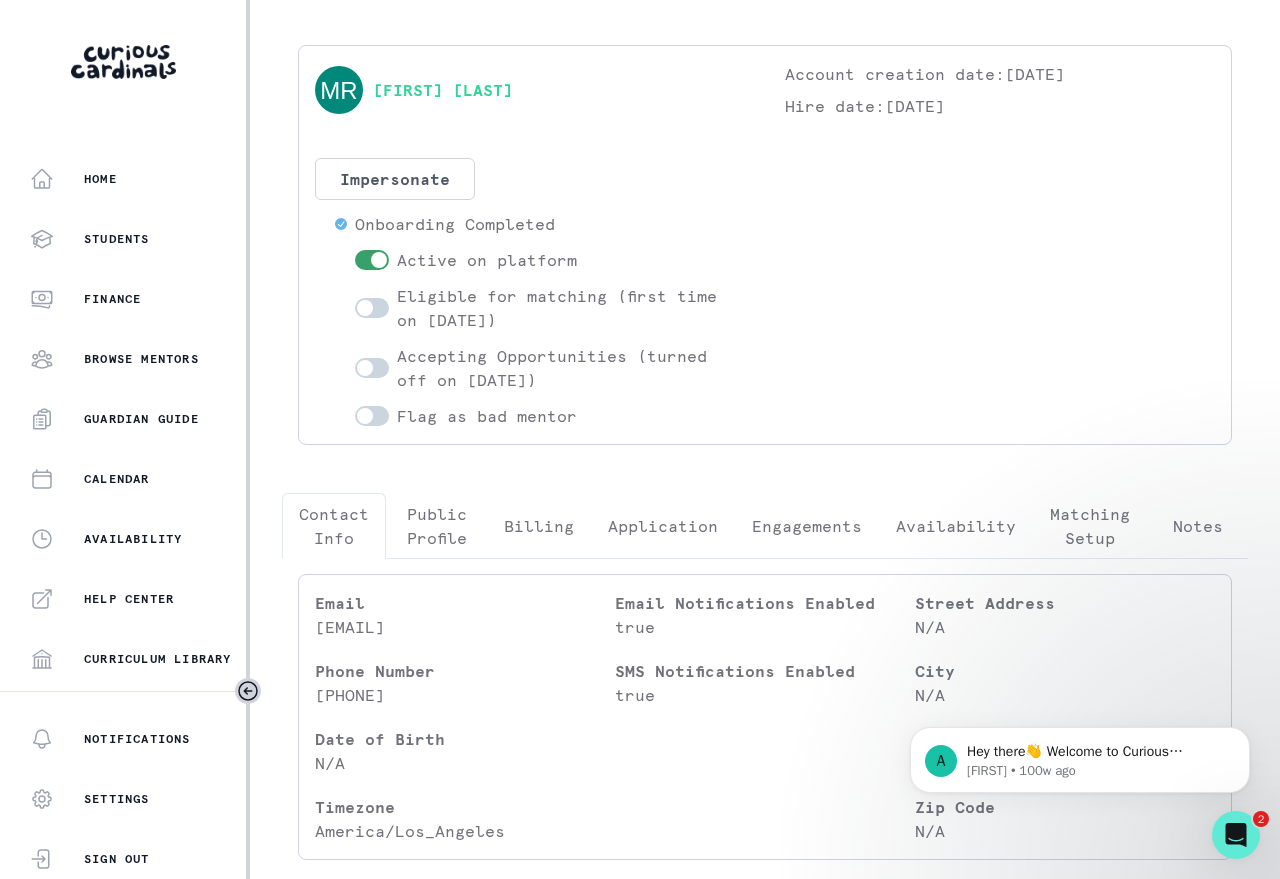 scroll, scrollTop: 76, scrollLeft: 0, axis: vertical 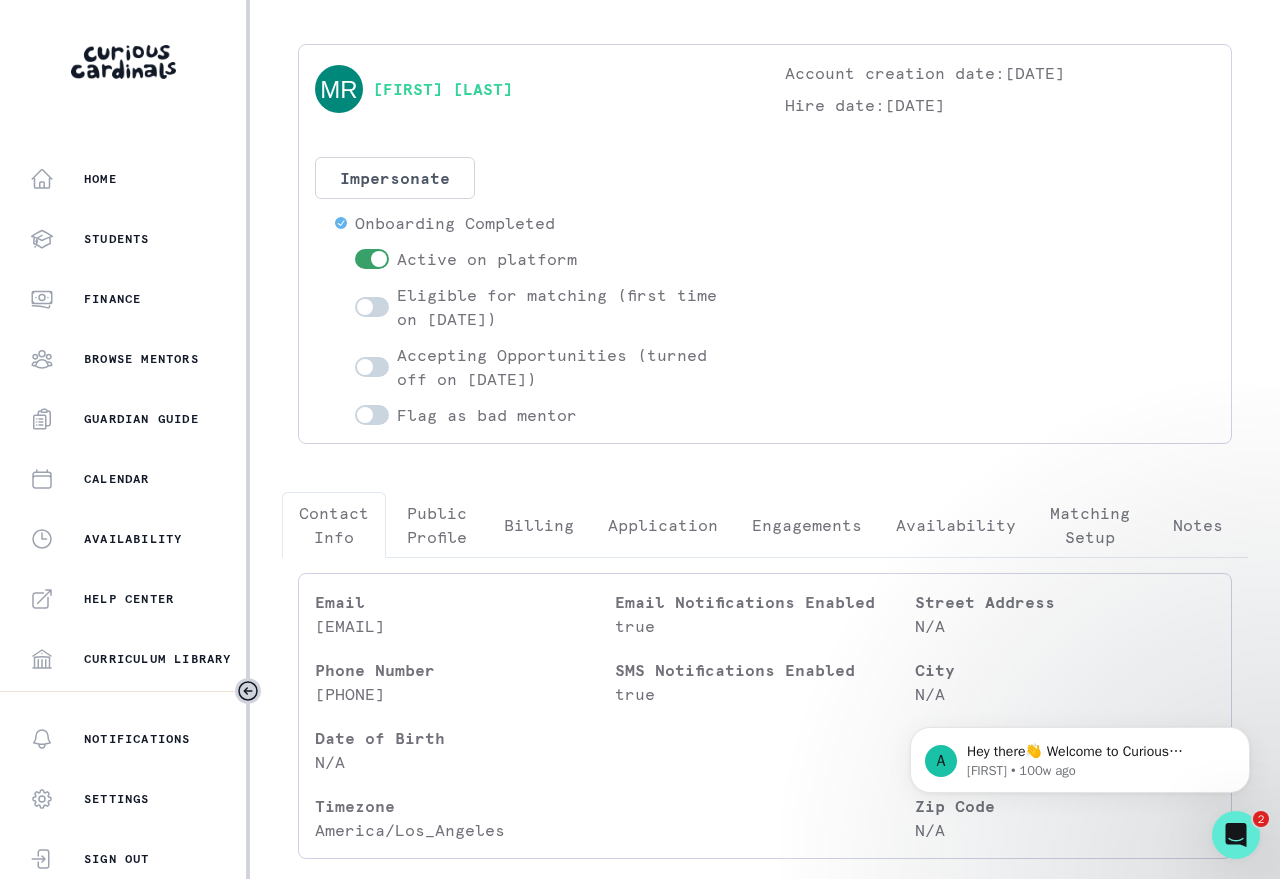 click on "Engagements" at bounding box center [807, 525] 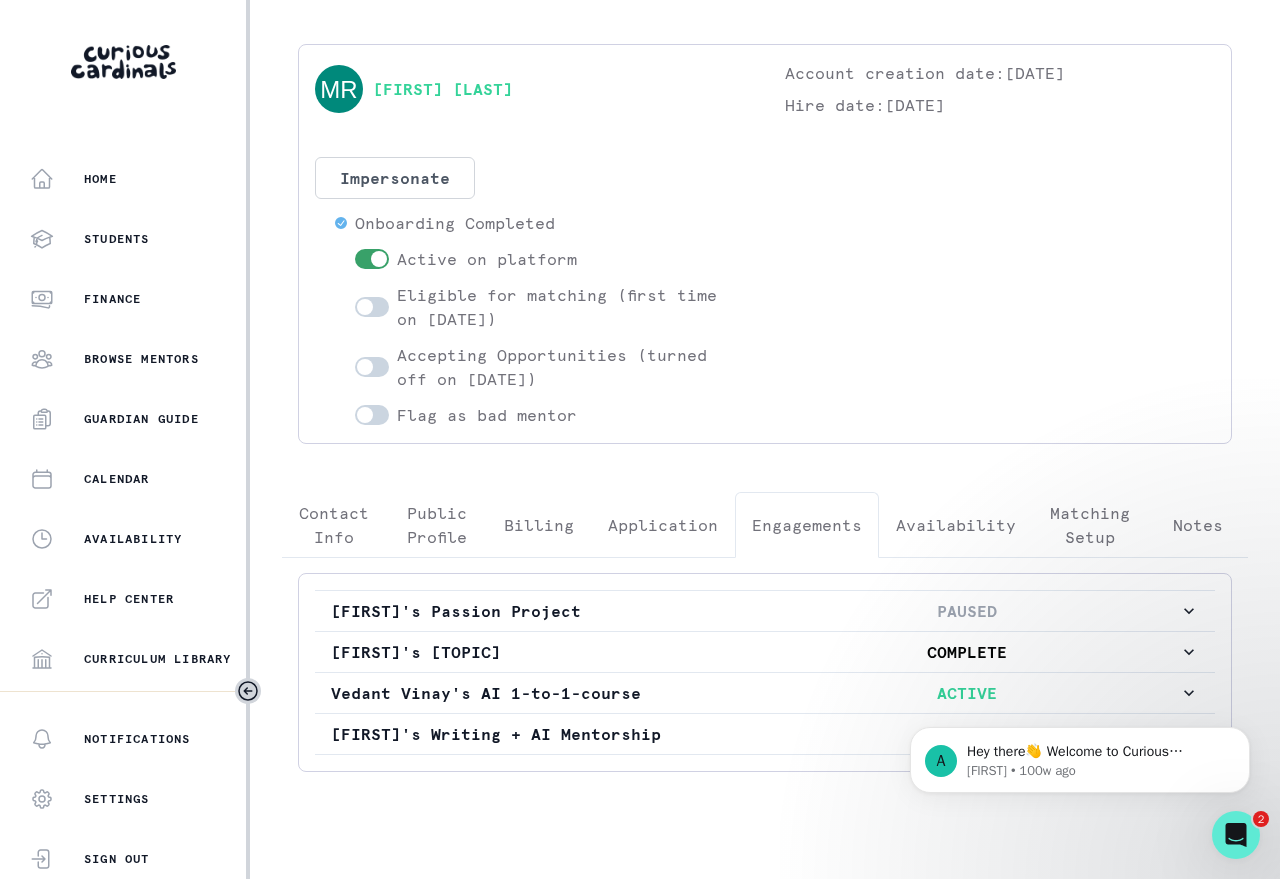 scroll, scrollTop: 122, scrollLeft: 0, axis: vertical 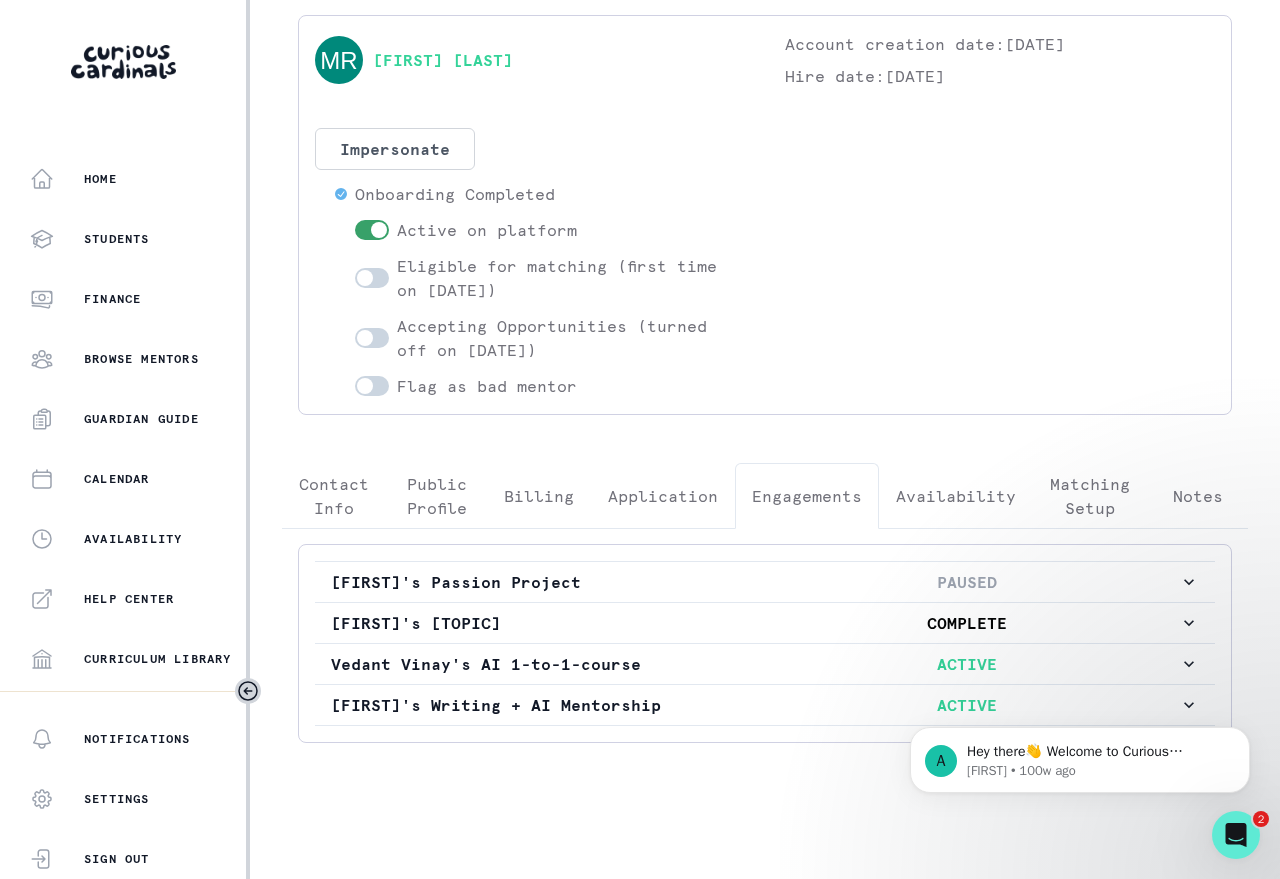 click on "Public Profile" at bounding box center (436, 496) 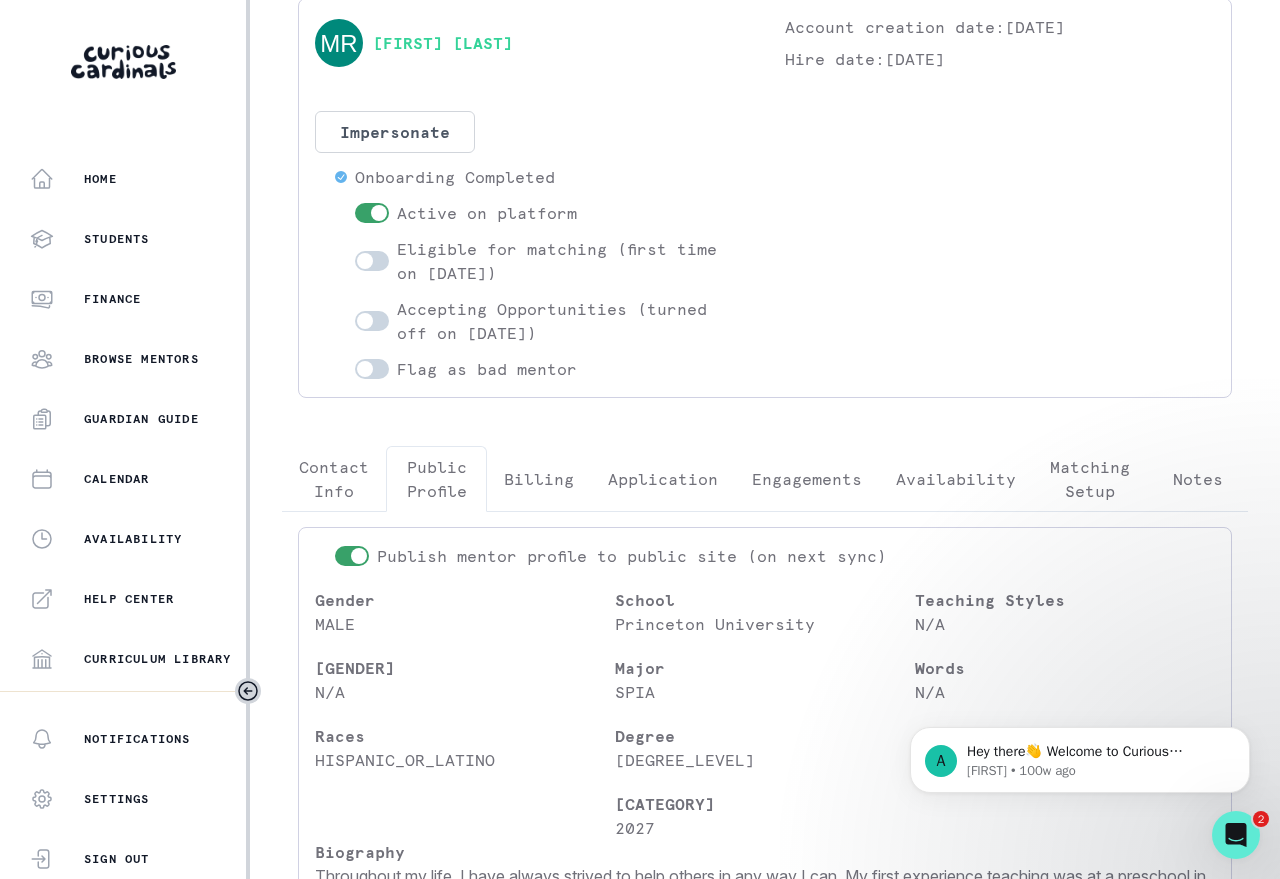 scroll, scrollTop: 545, scrollLeft: 0, axis: vertical 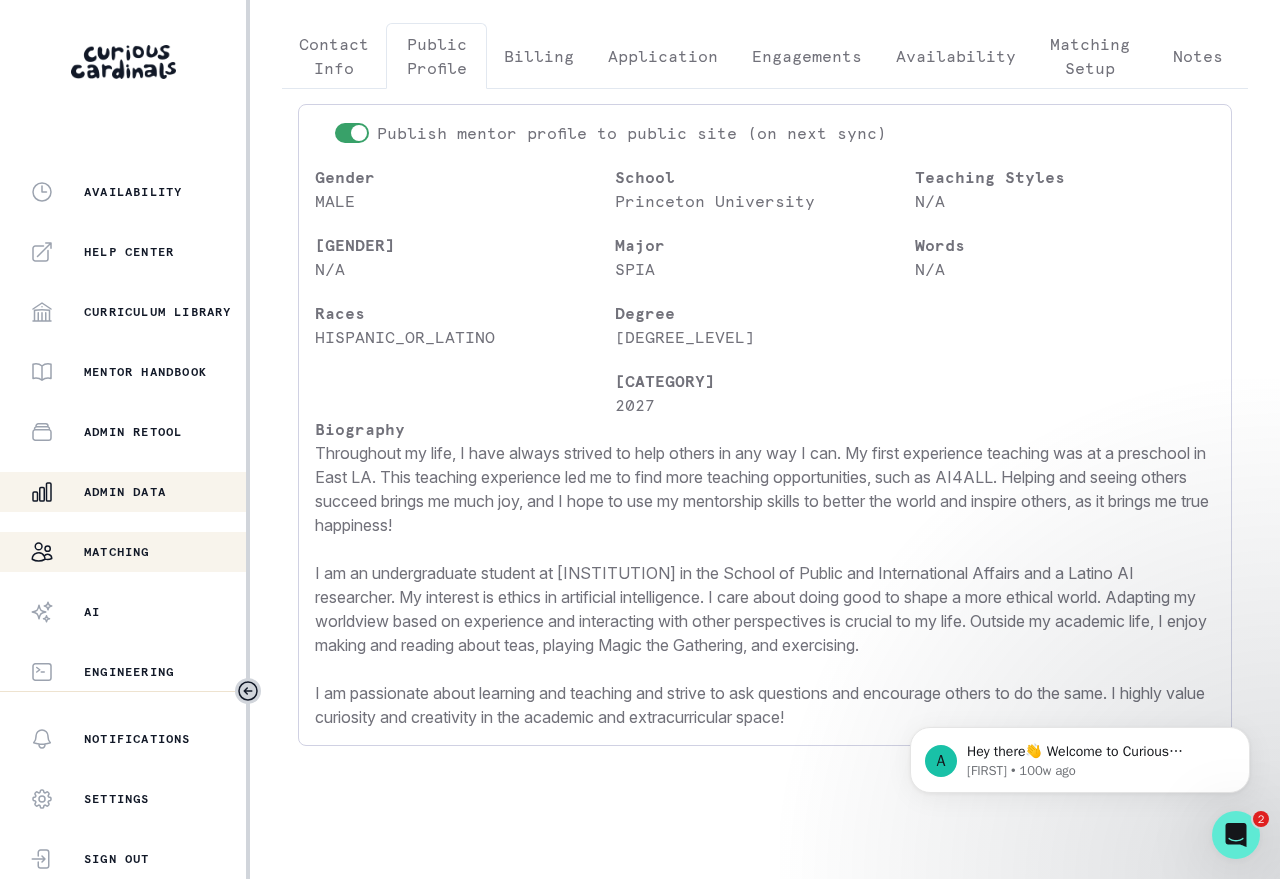 click on "Matching" at bounding box center [117, 552] 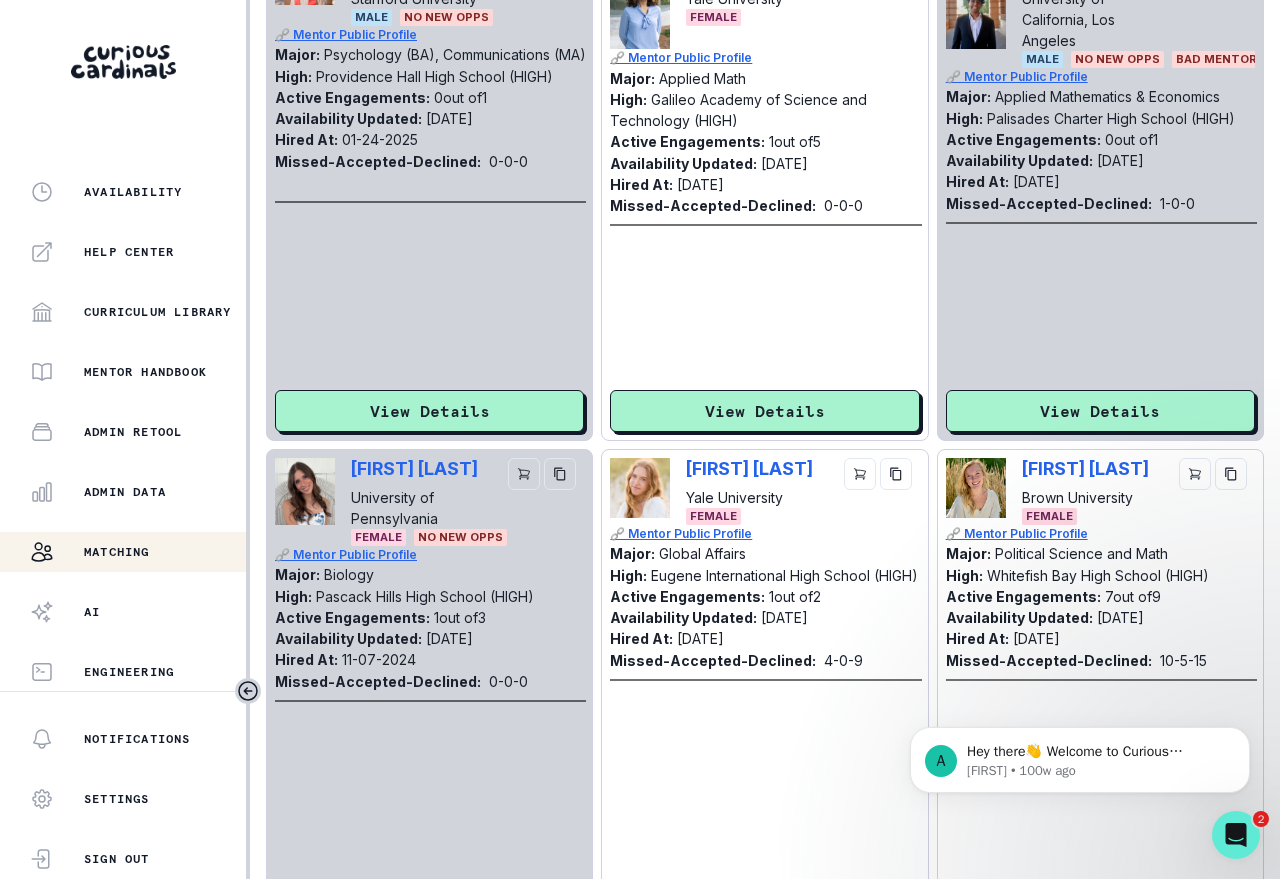 scroll, scrollTop: 0, scrollLeft: 0, axis: both 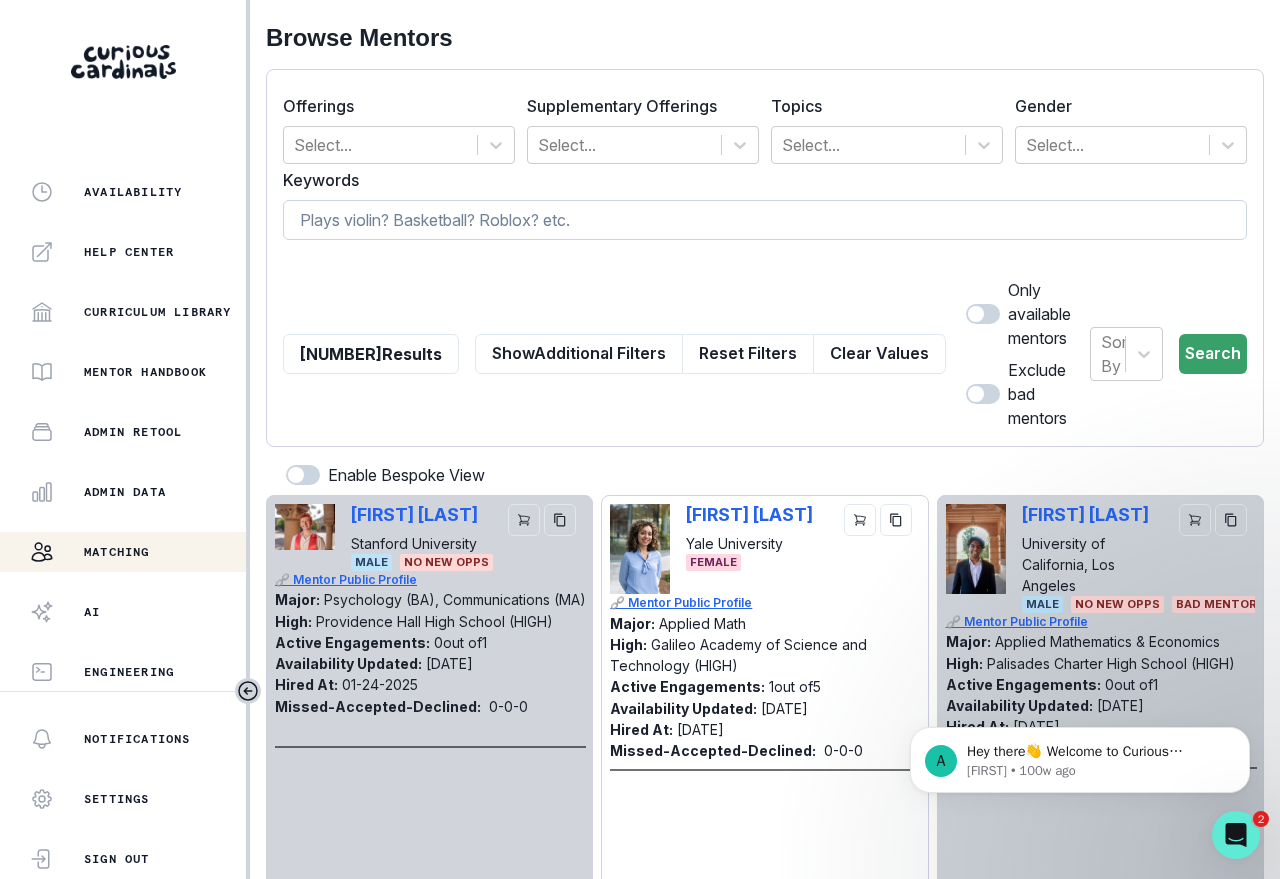 click at bounding box center (765, 220) 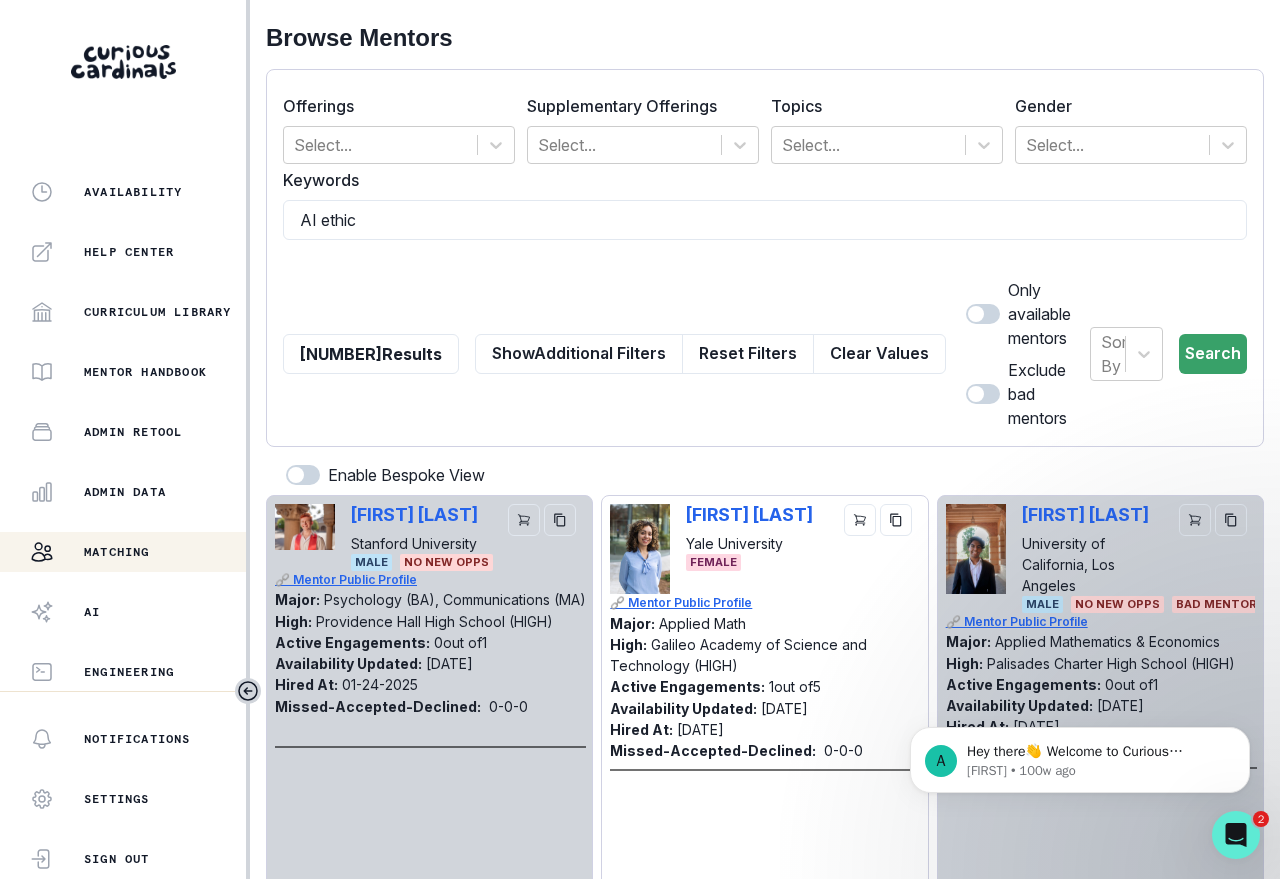 type on "AI ethics" 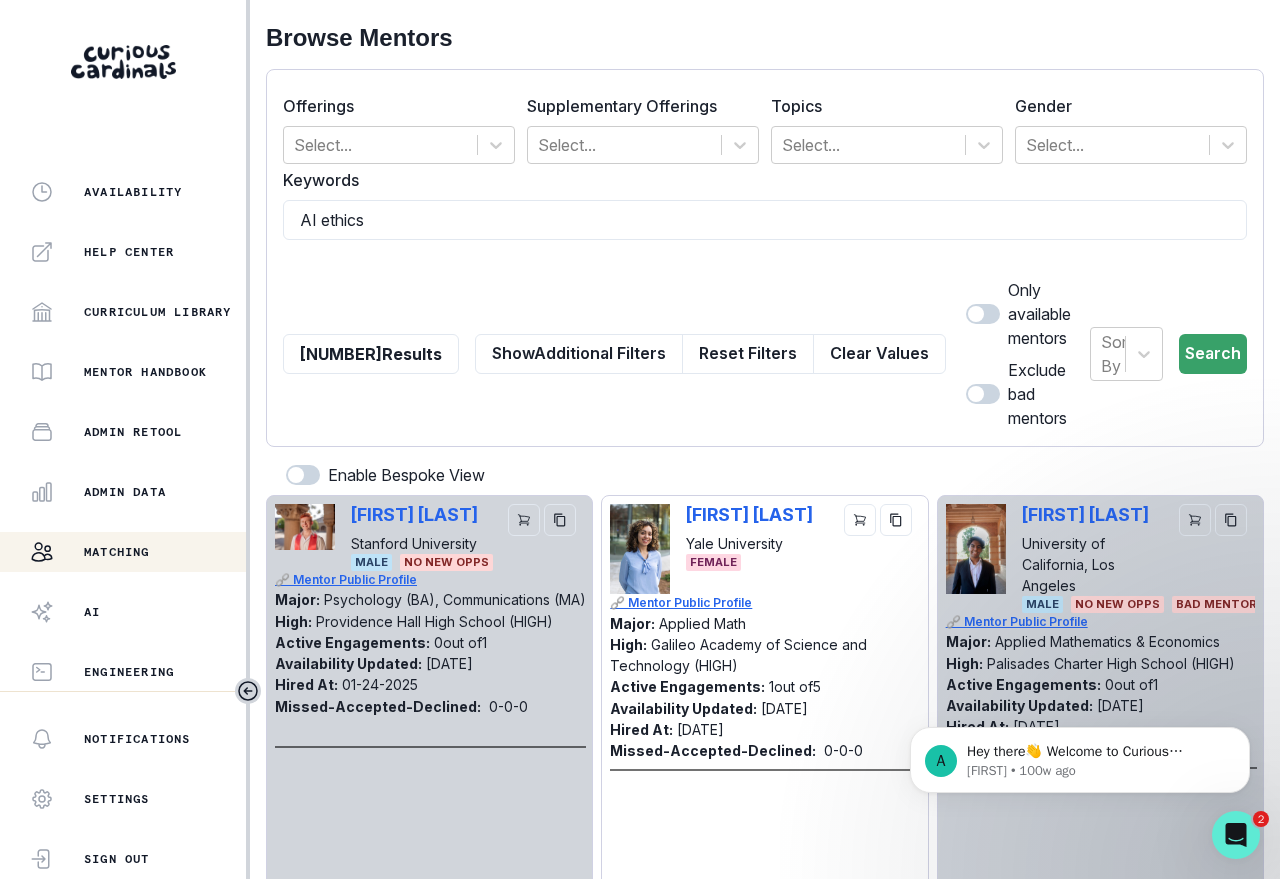 type 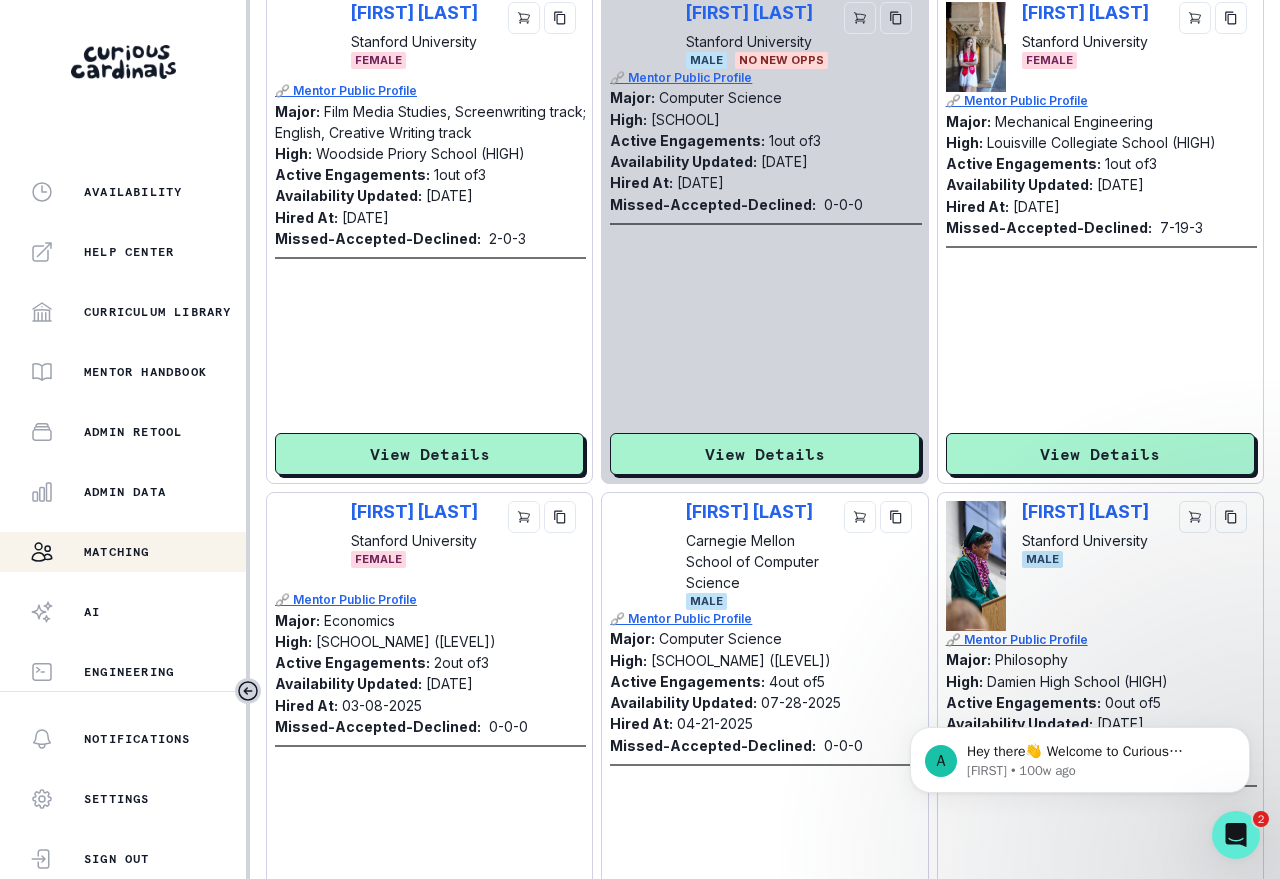 scroll, scrollTop: 1628, scrollLeft: 0, axis: vertical 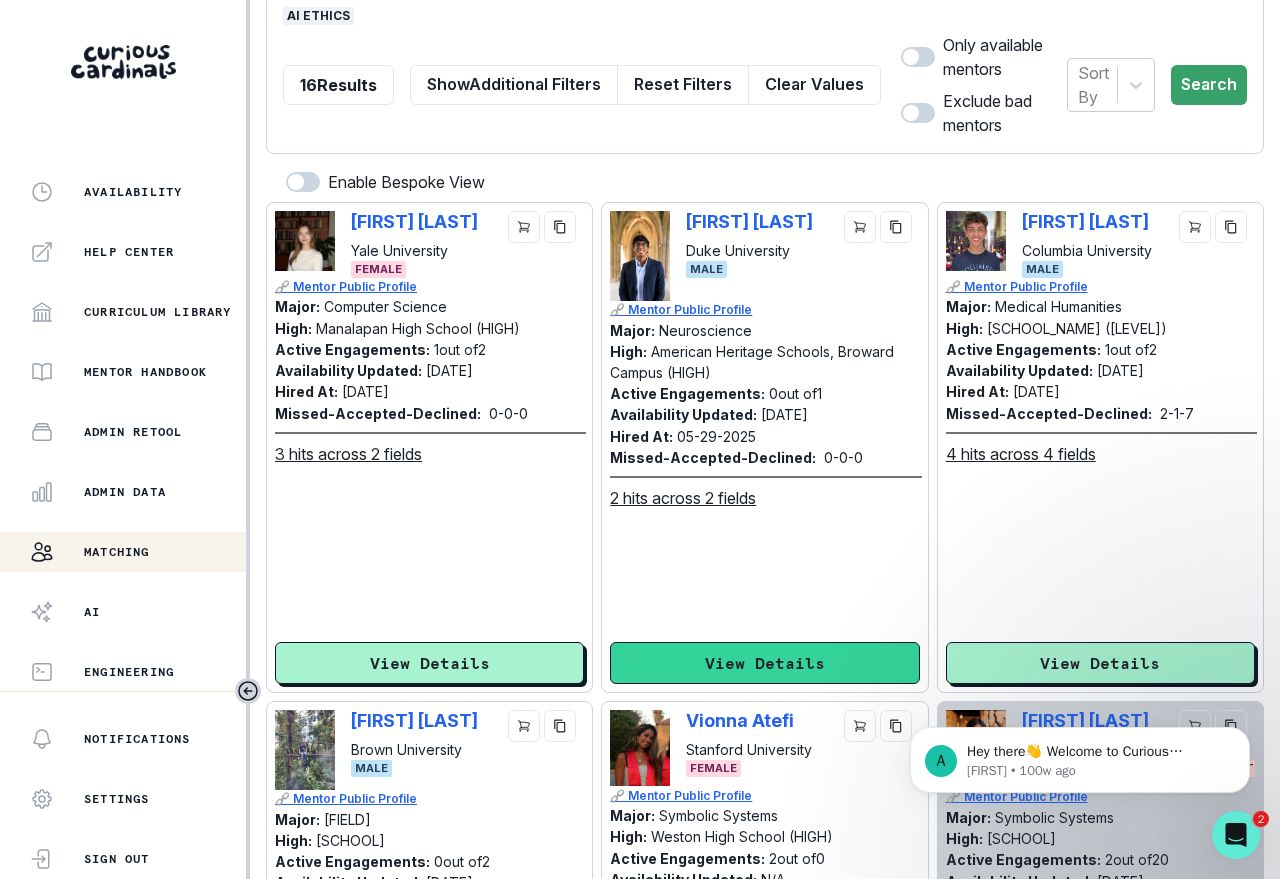 click on "View Details" at bounding box center [764, 663] 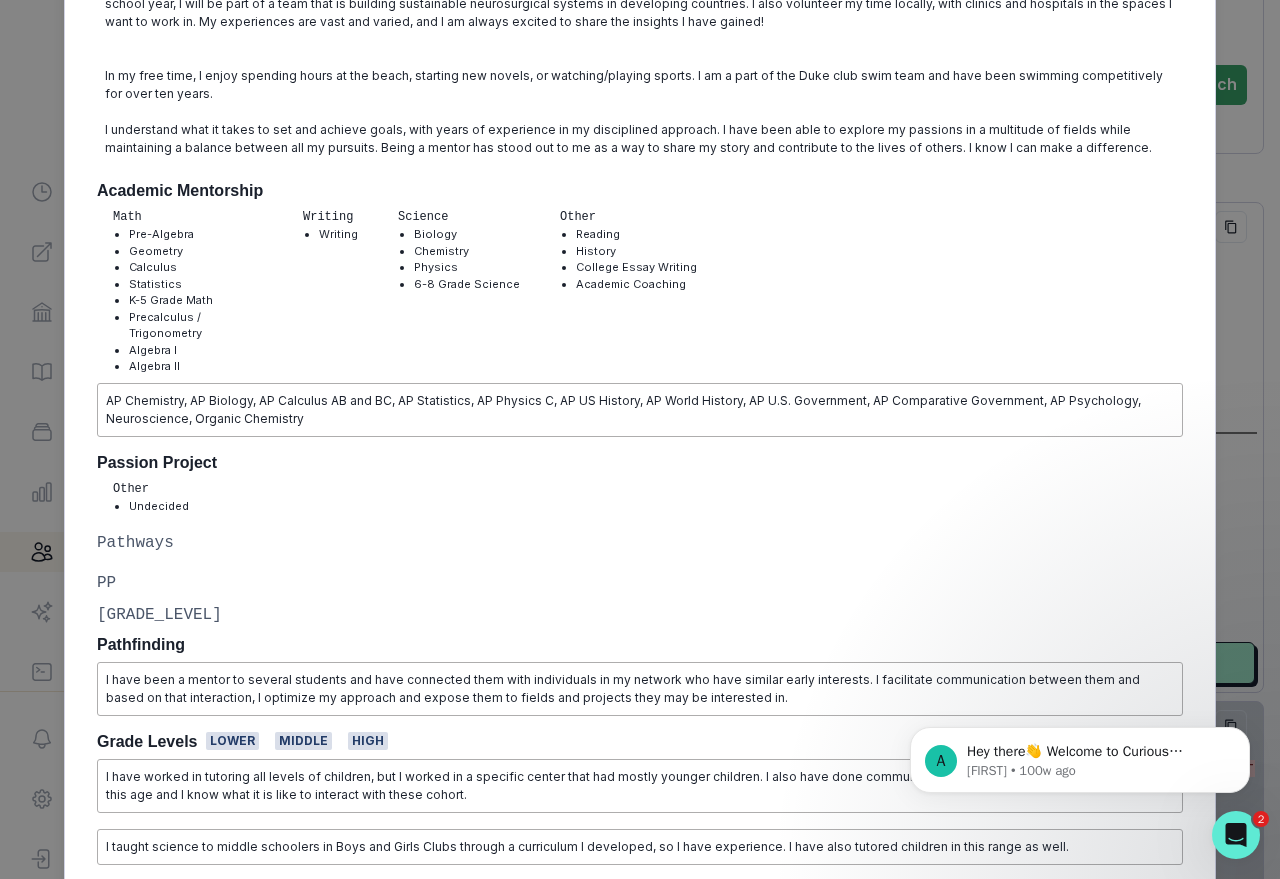 scroll, scrollTop: 0, scrollLeft: 0, axis: both 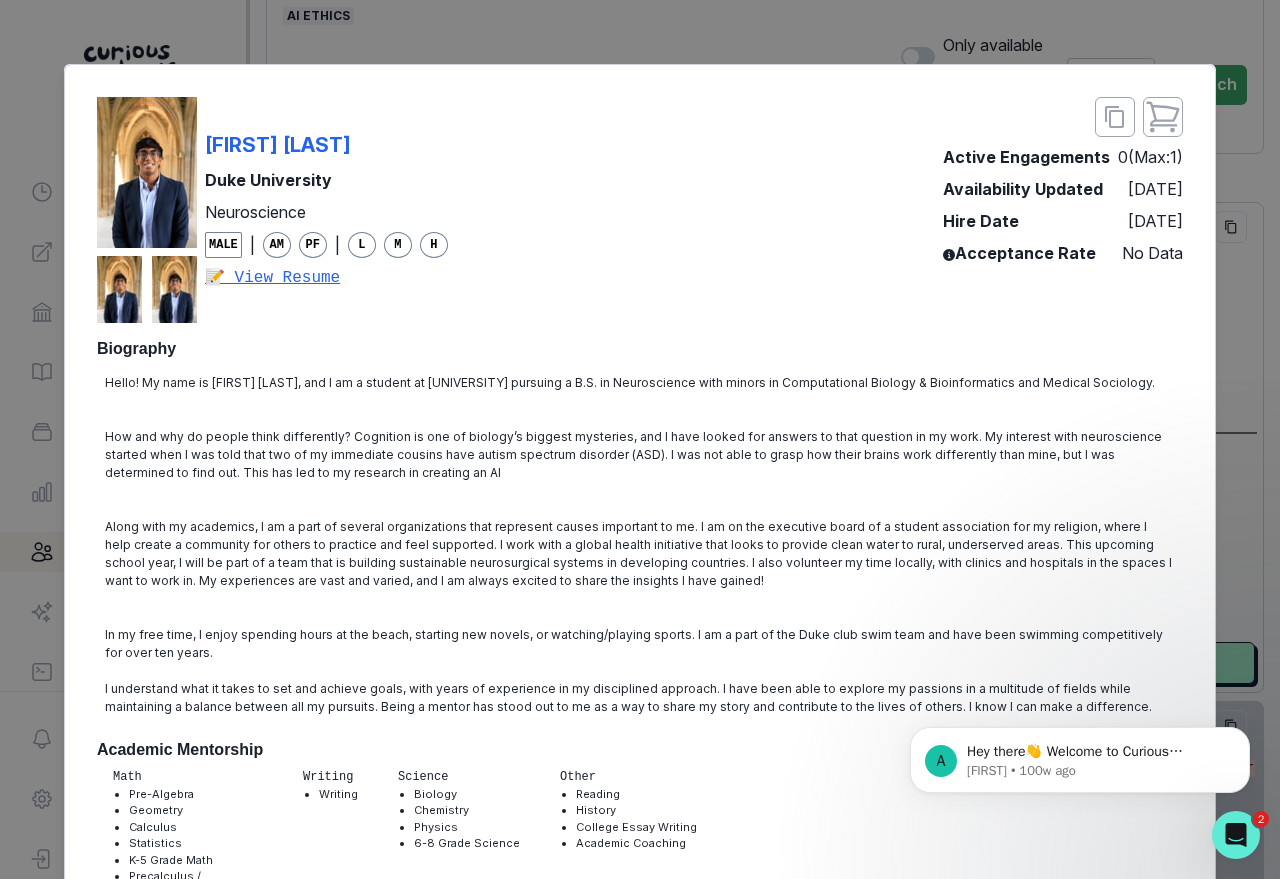 click on "[FIRST]  [LAST]" at bounding box center (326, 145) 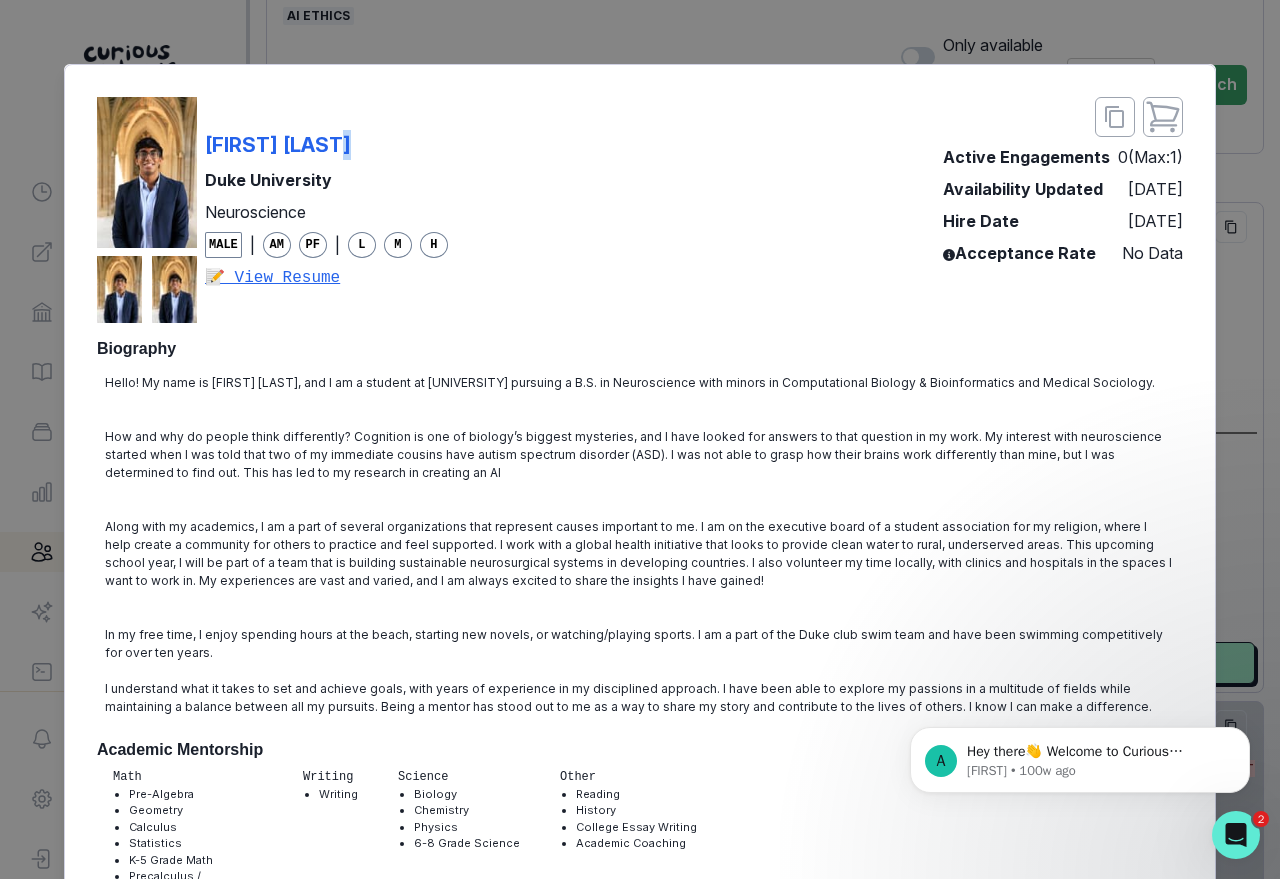 click on "[FIRST]  [LAST]" at bounding box center (326, 145) 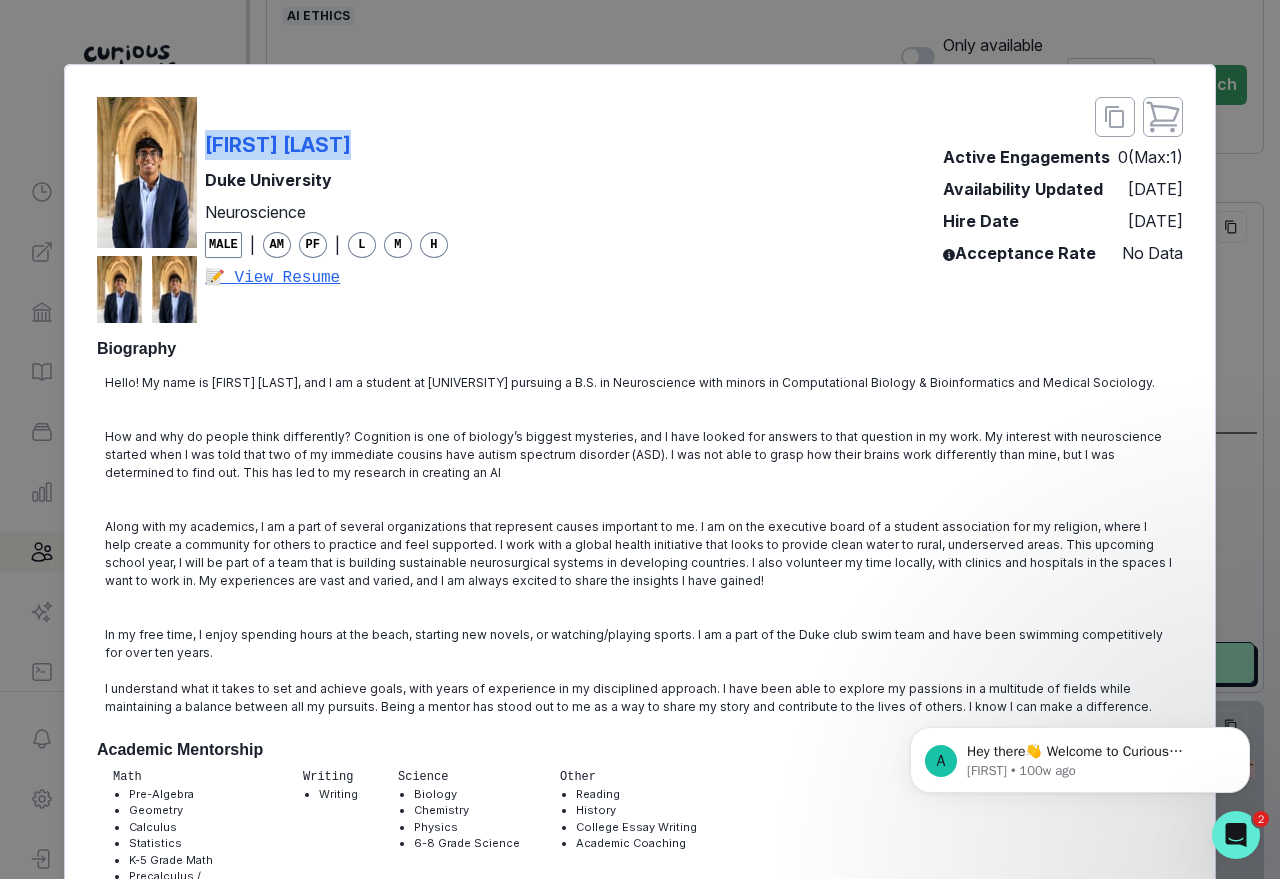 click on "[FIRST]  [LAST]" at bounding box center (326, 145) 